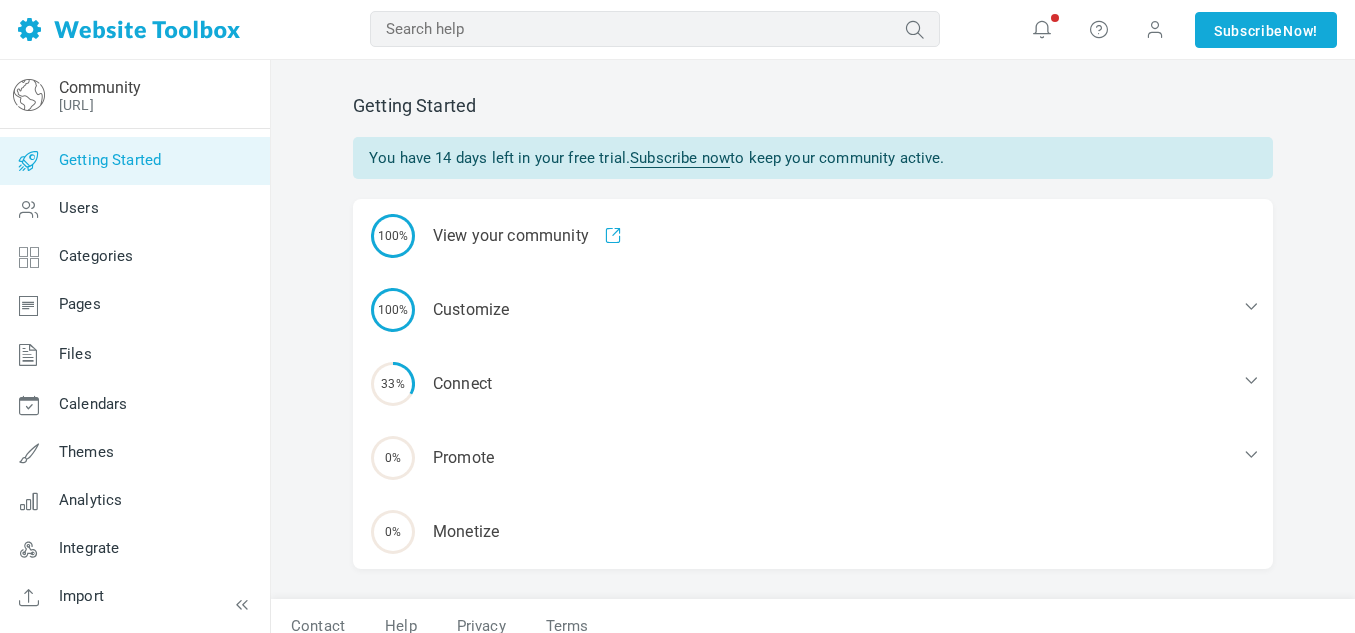 scroll, scrollTop: 0, scrollLeft: 0, axis: both 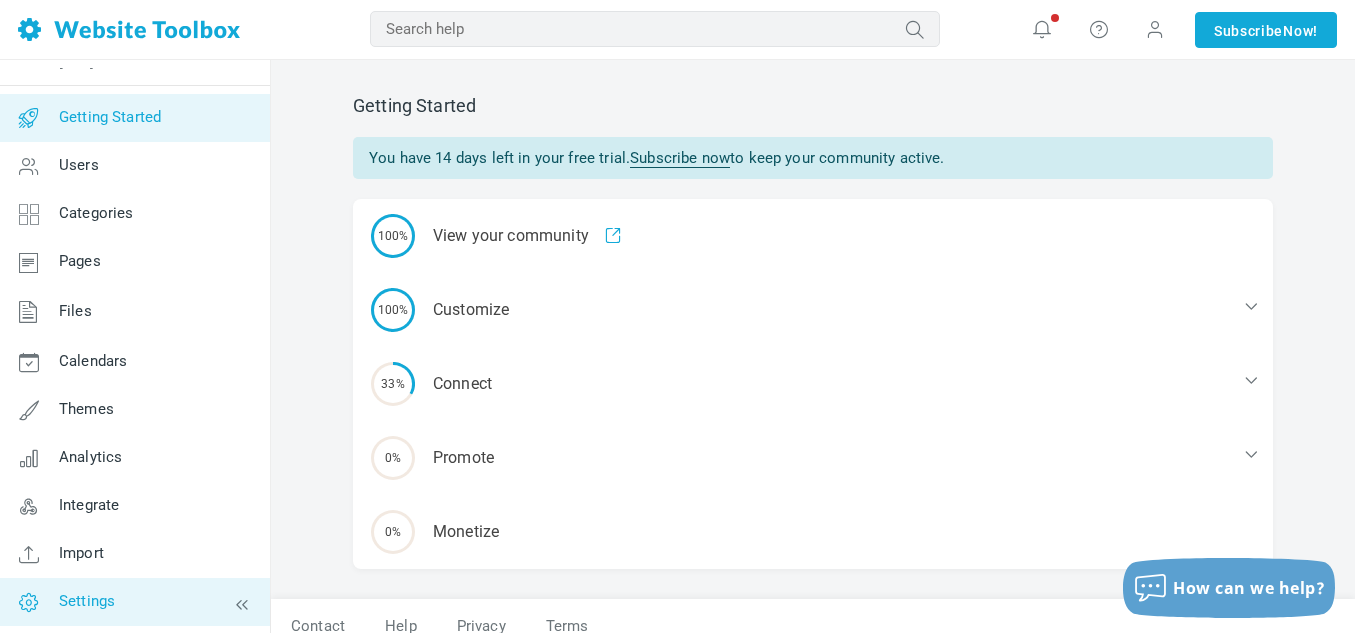 click on "Settings" at bounding box center [134, 602] 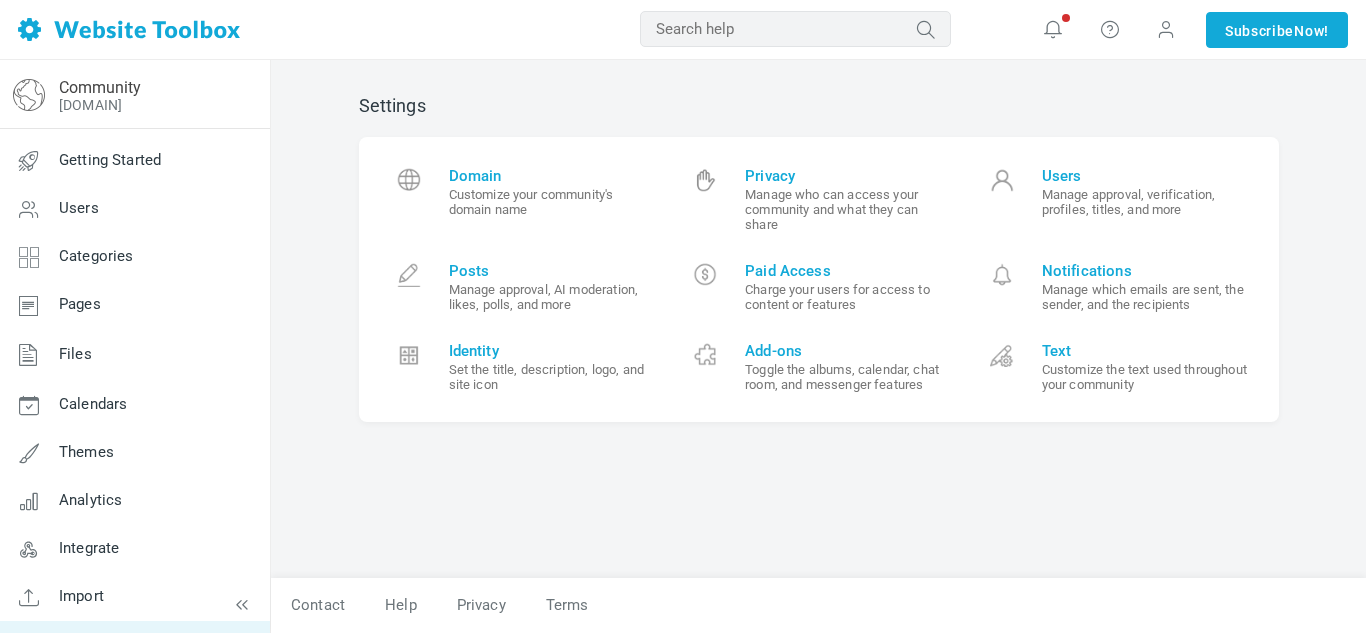 scroll, scrollTop: 0, scrollLeft: 0, axis: both 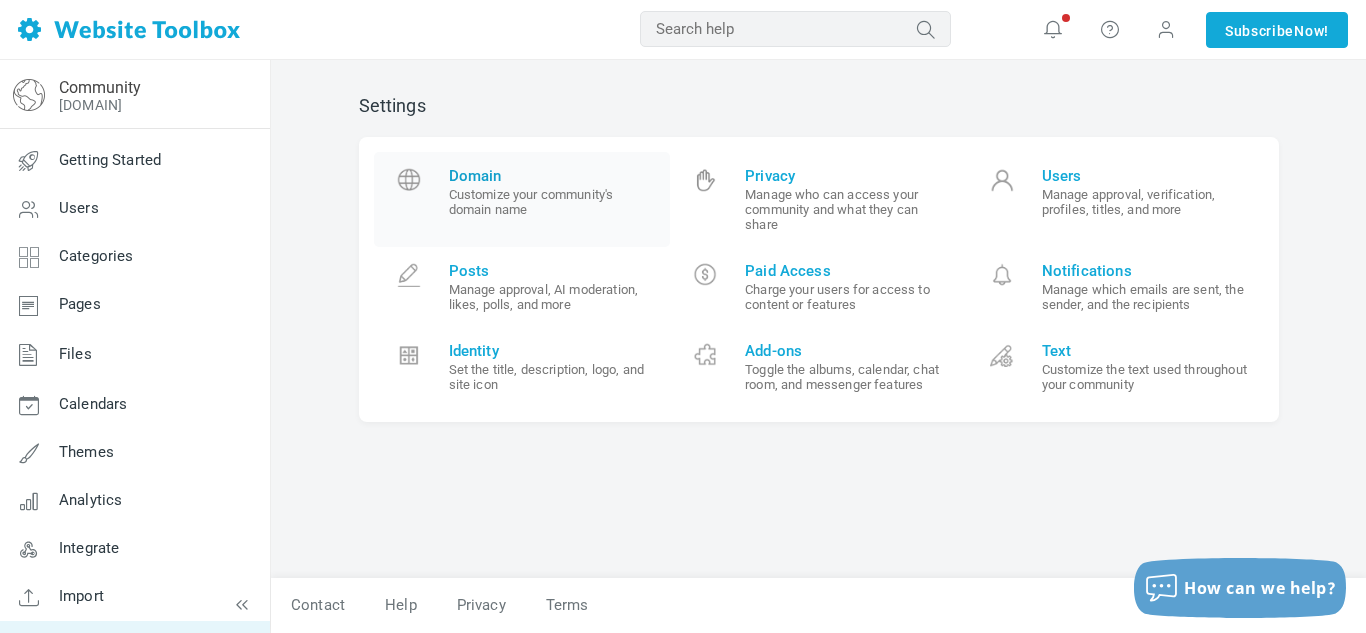 click on "Customize your community's domain name" at bounding box center (552, 202) 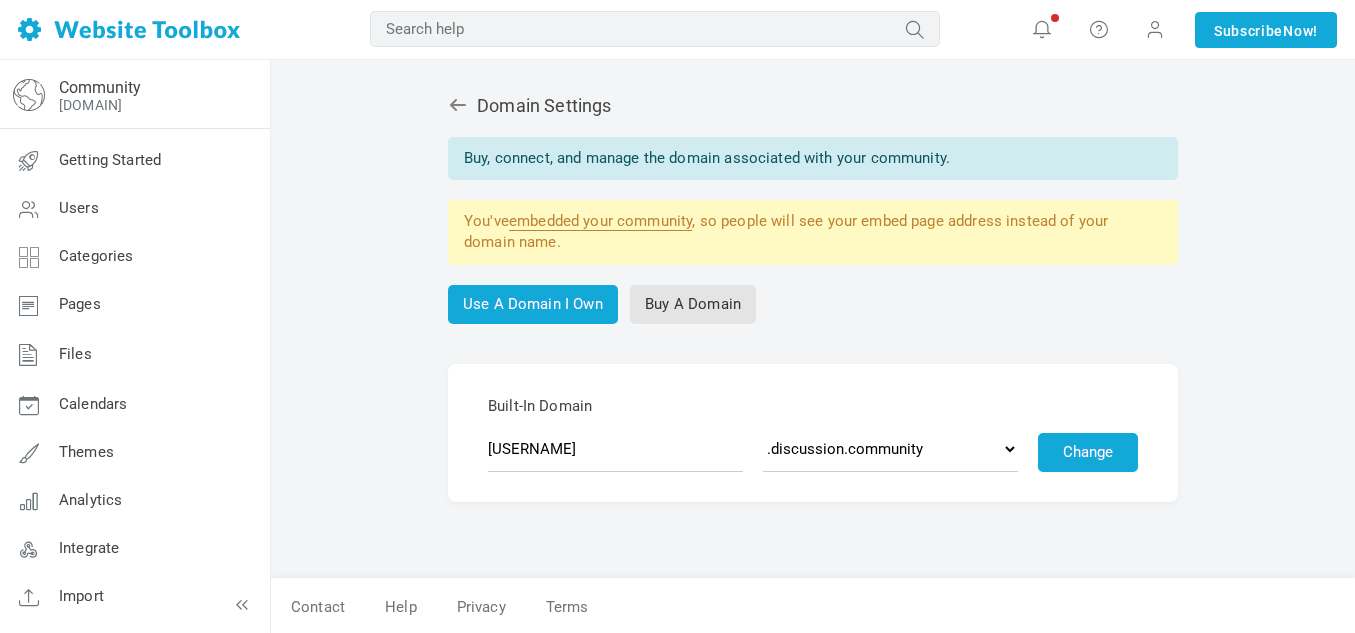 scroll, scrollTop: 0, scrollLeft: 0, axis: both 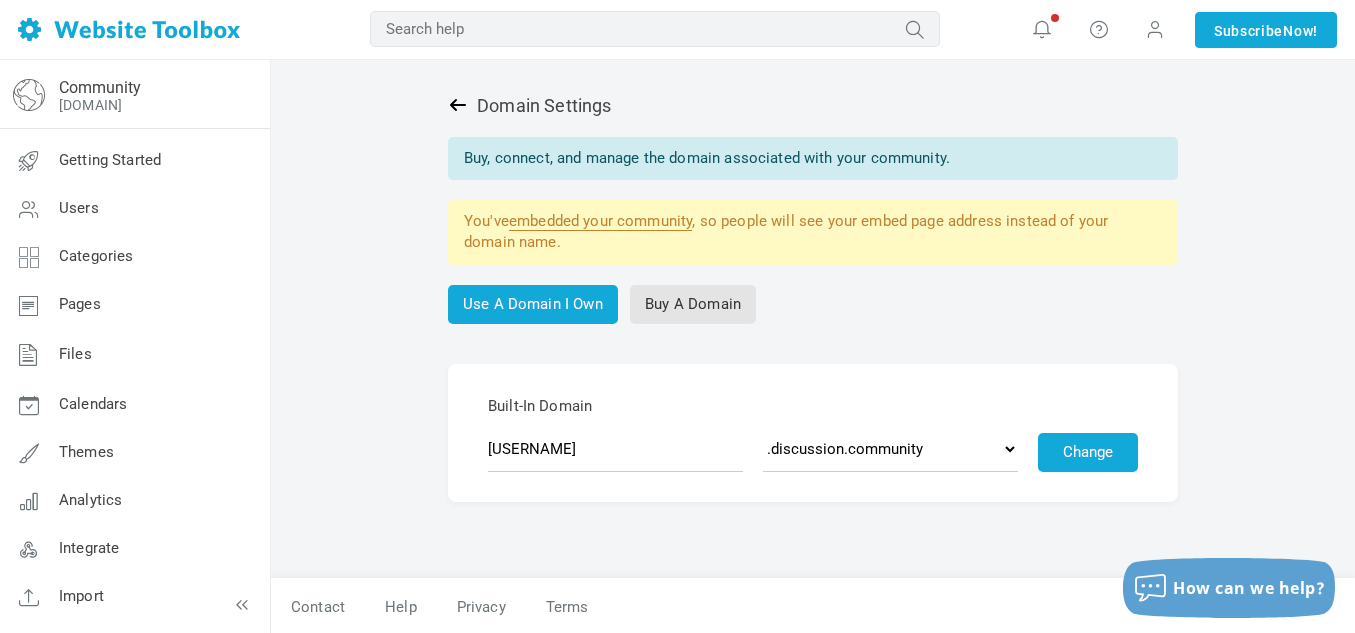 click at bounding box center (458, 105) 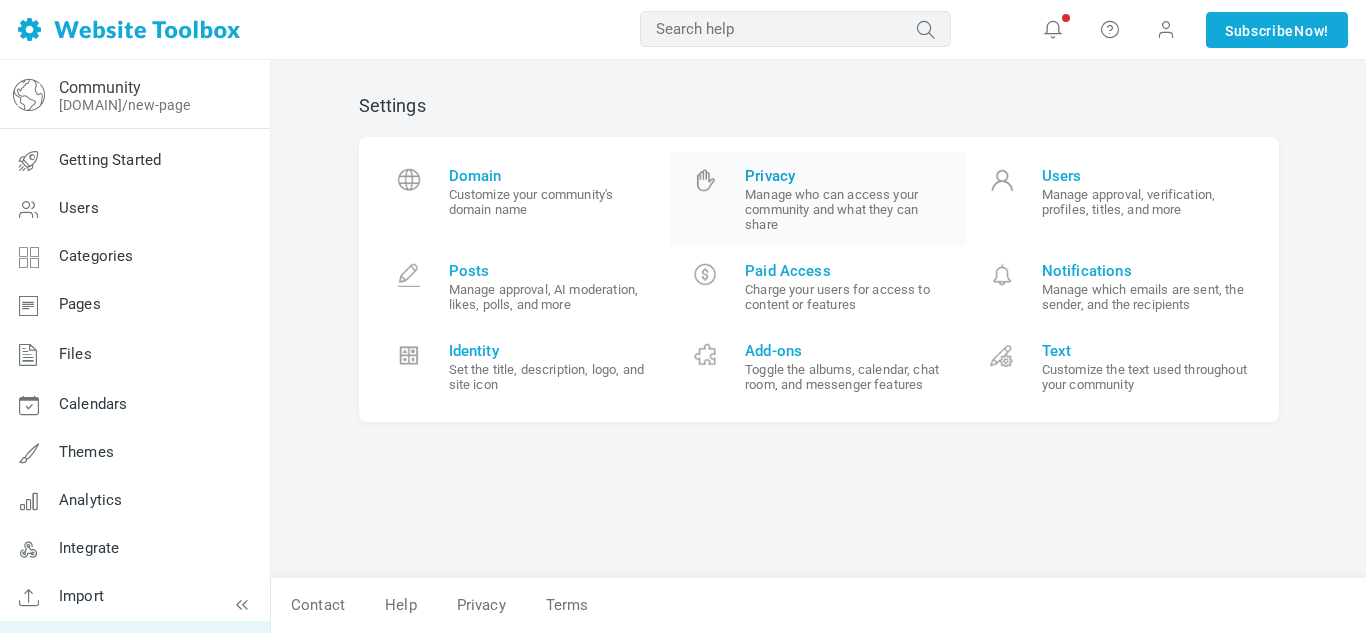 scroll, scrollTop: 0, scrollLeft: 0, axis: both 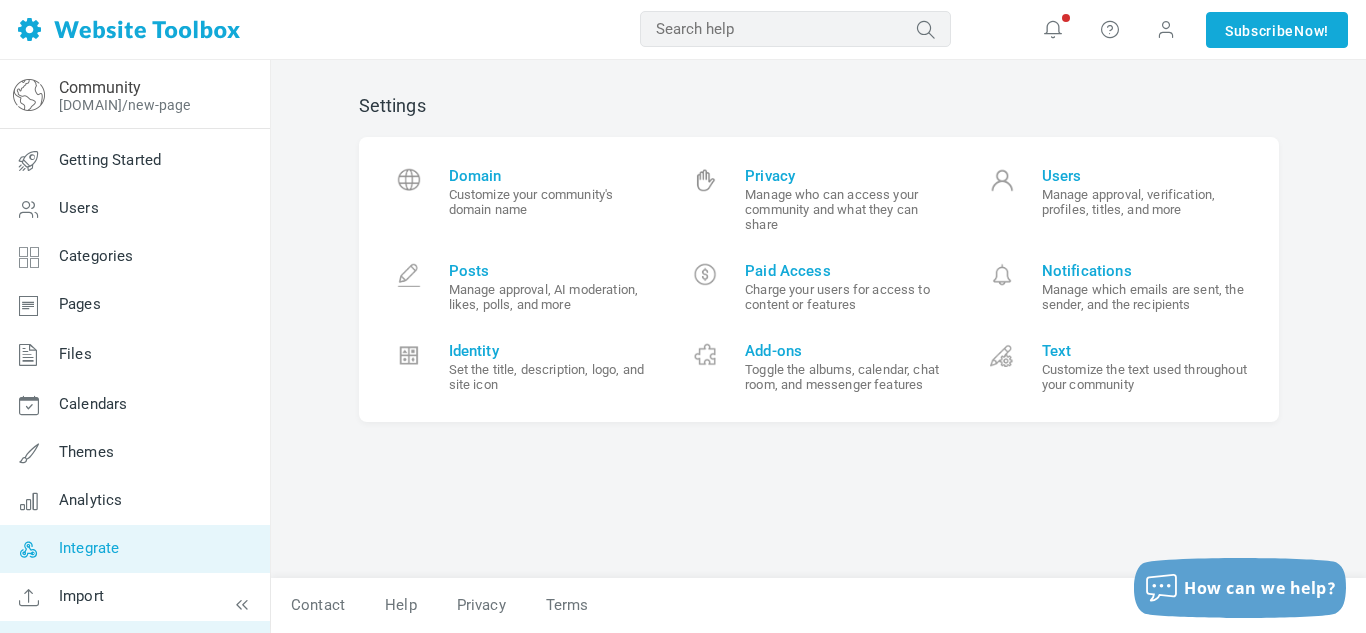 click on "Integrate" at bounding box center (134, 549) 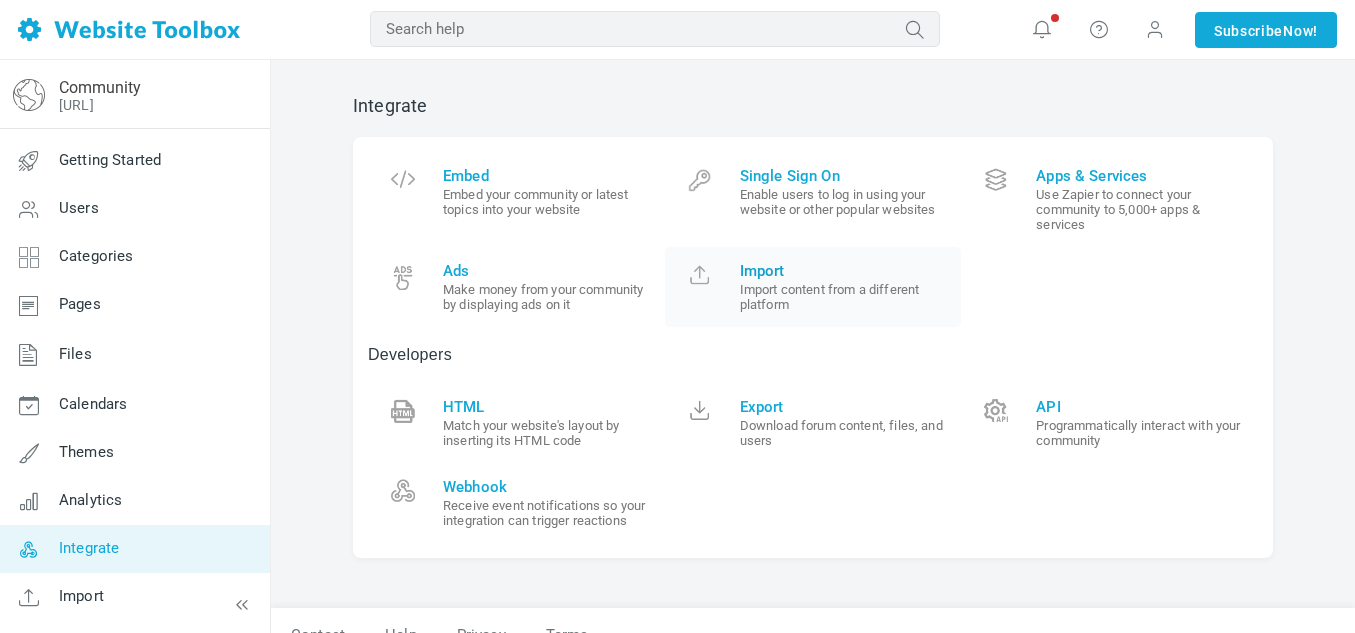 scroll, scrollTop: 0, scrollLeft: 0, axis: both 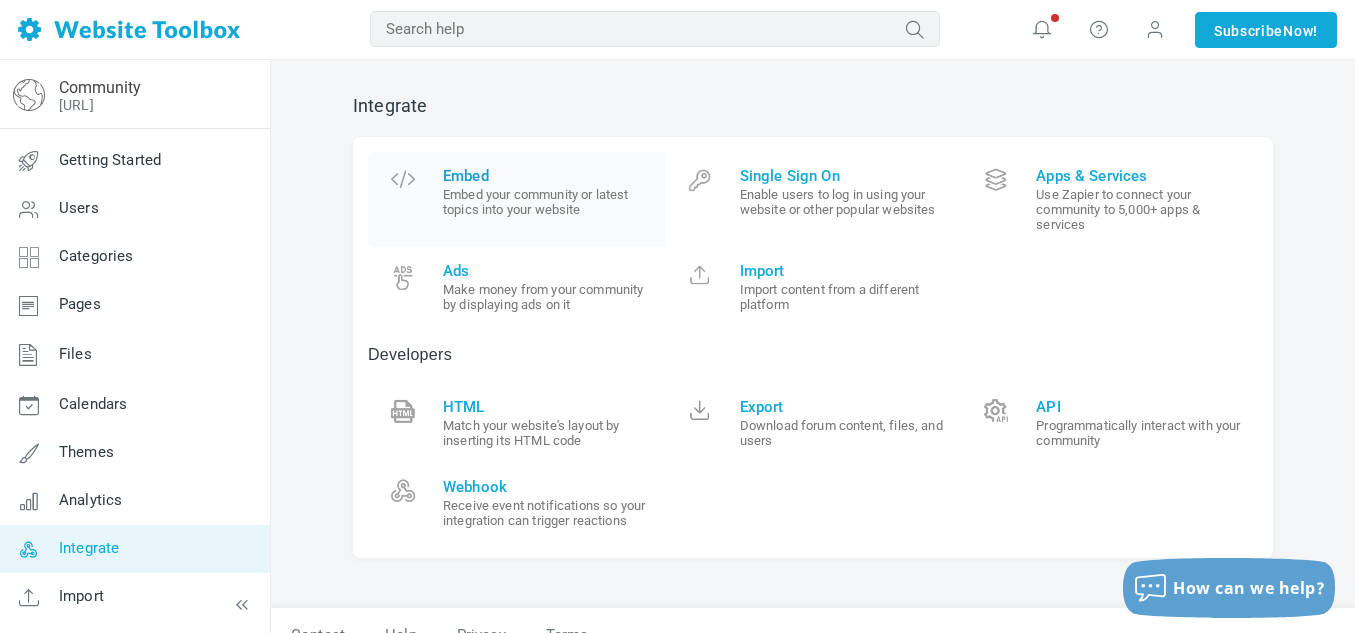 click on "Embed your  community or latest topics into your website" at bounding box center [546, 202] 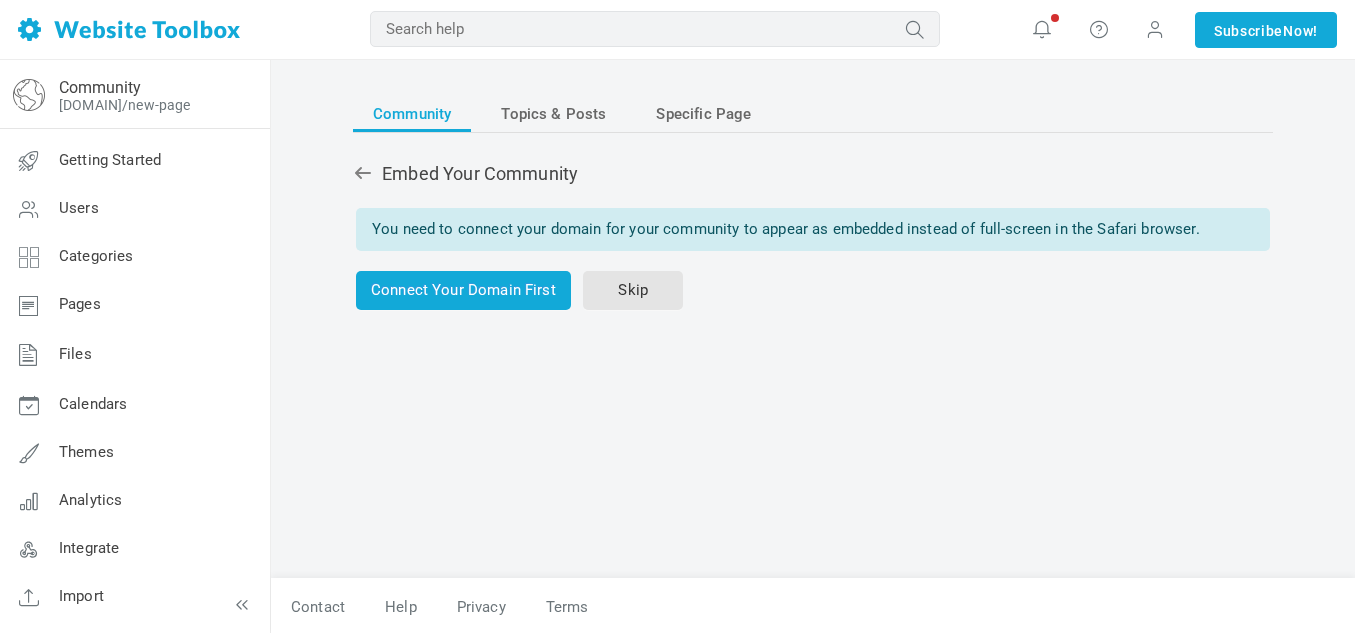 scroll, scrollTop: 0, scrollLeft: 0, axis: both 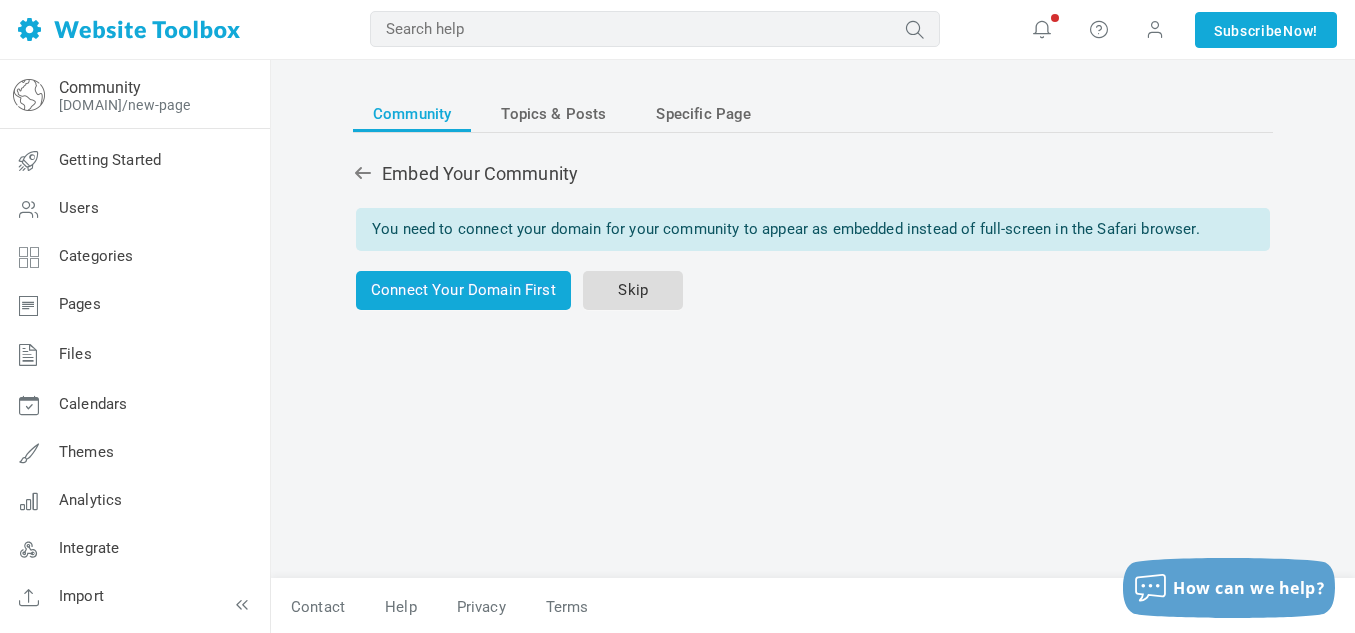 click on "Skip" at bounding box center [633, 290] 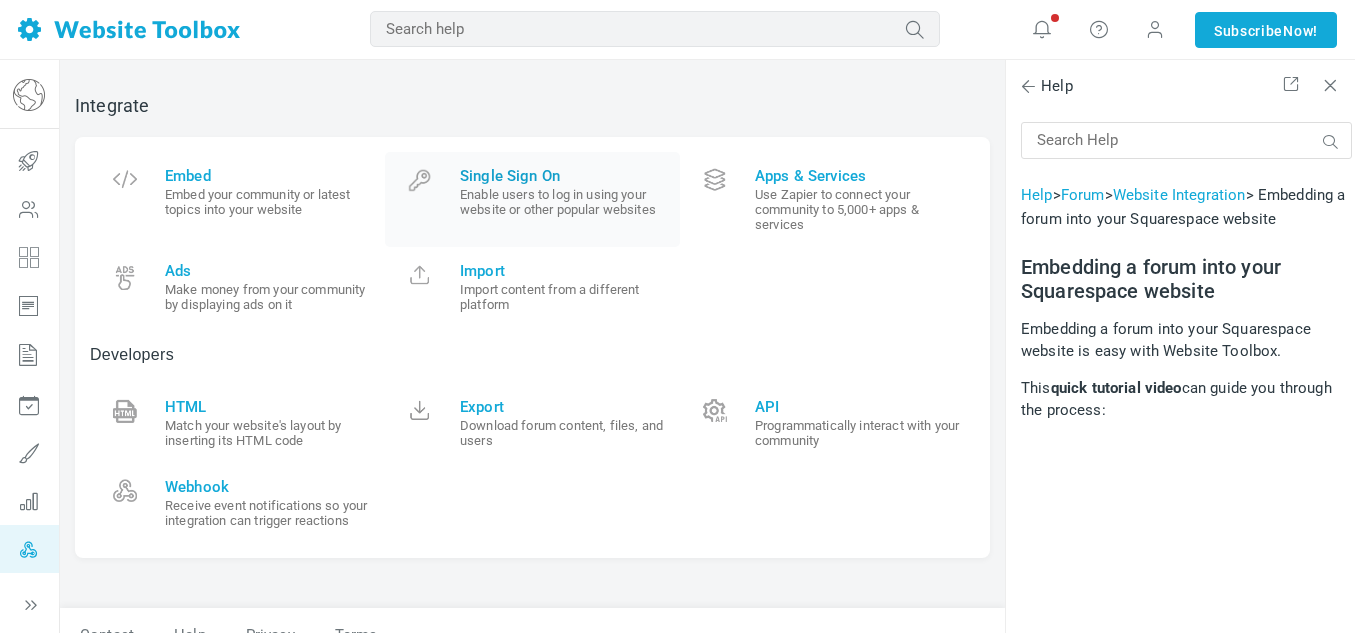 scroll, scrollTop: 0, scrollLeft: 0, axis: both 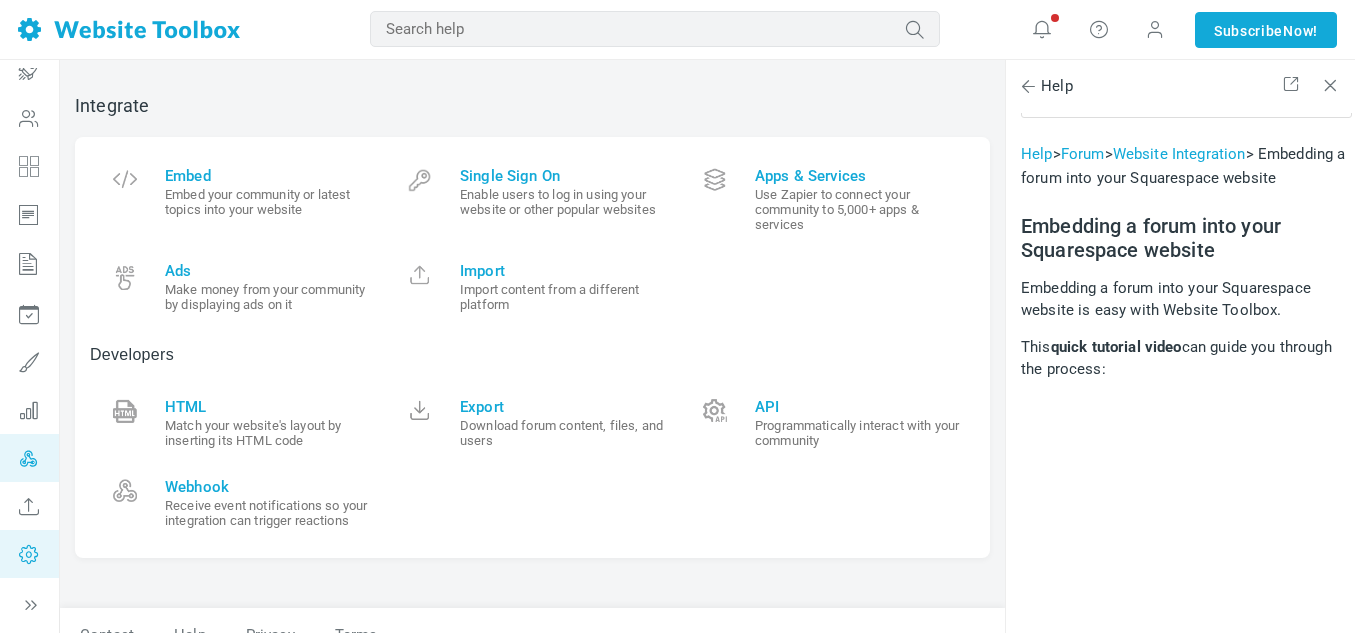 click at bounding box center [29, 554] 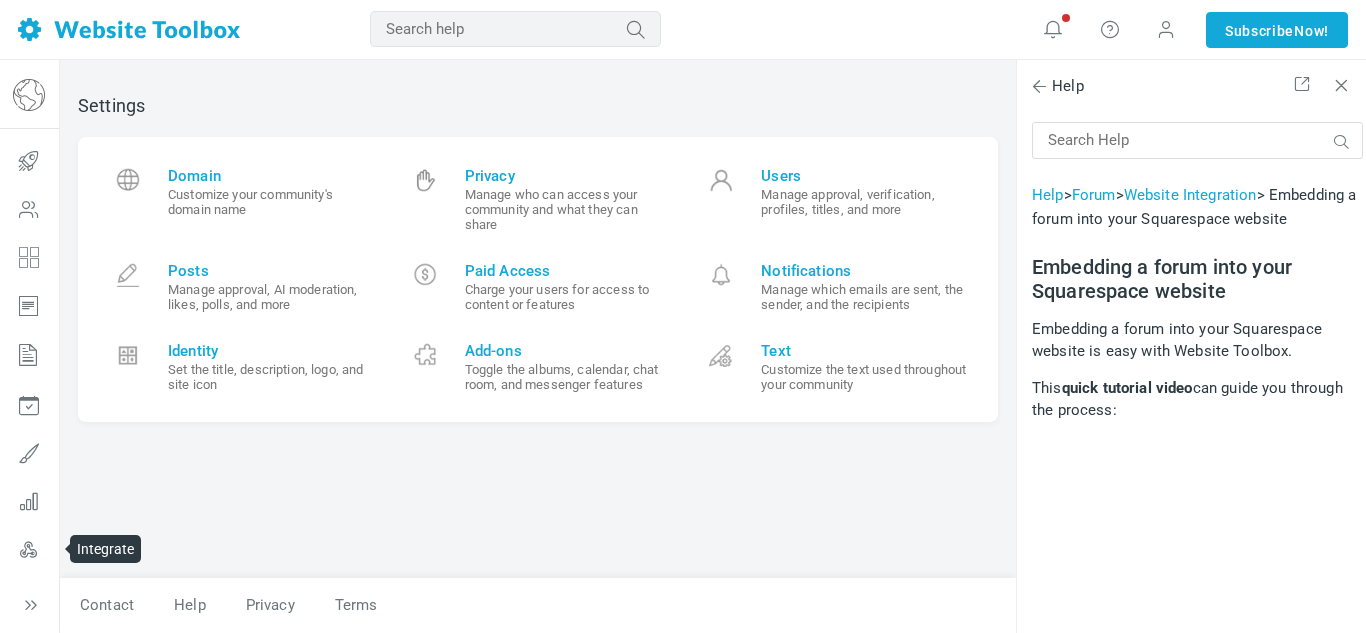 scroll, scrollTop: 0, scrollLeft: 0, axis: both 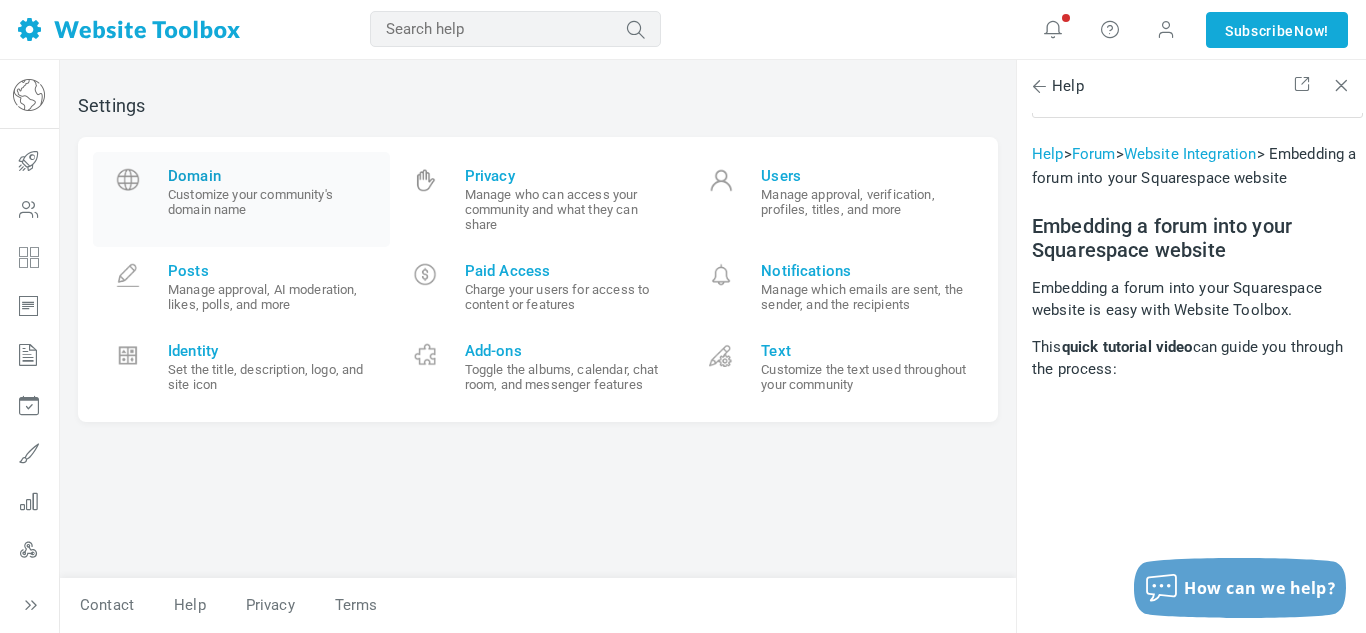 click on "Customize your community's domain name" at bounding box center [271, 202] 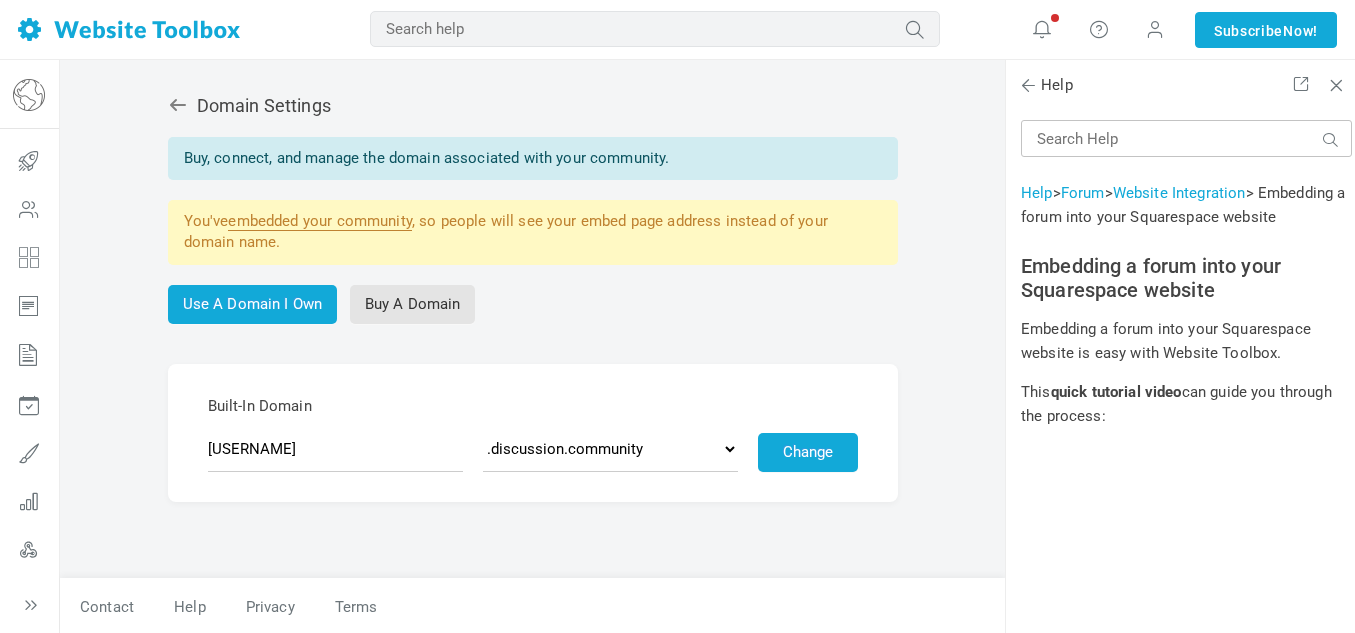 scroll, scrollTop: 0, scrollLeft: 0, axis: both 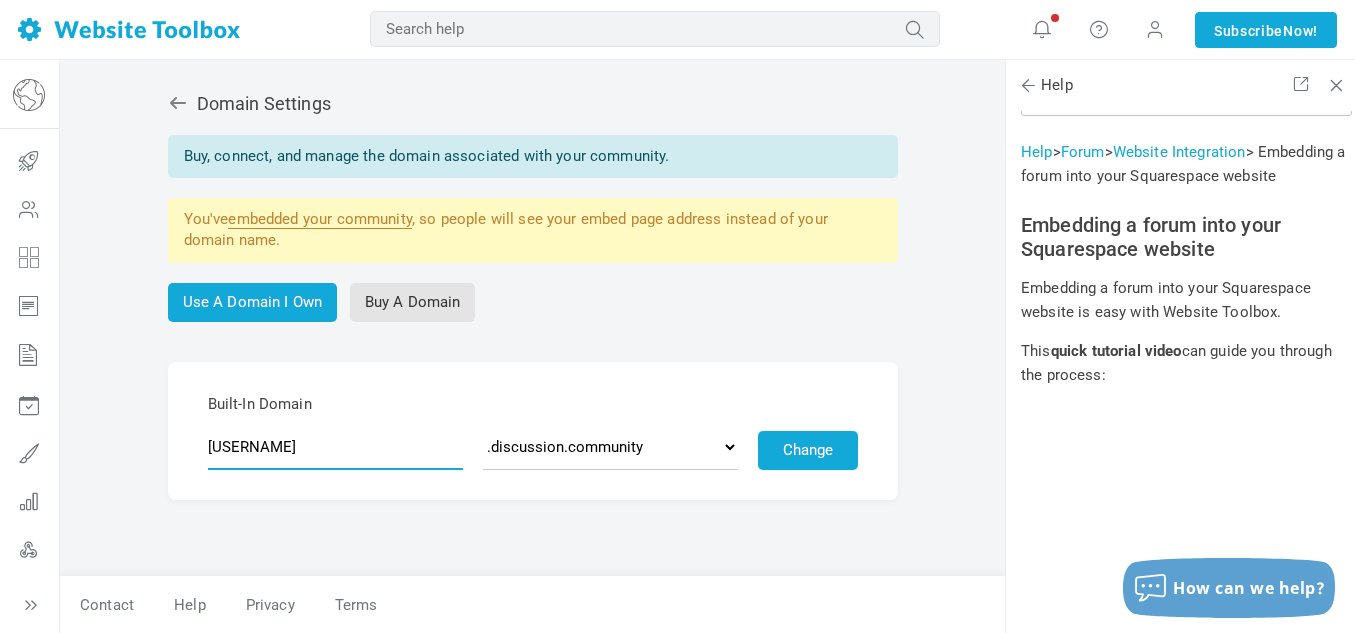 click on "thatgirltexas" at bounding box center [335, 447] 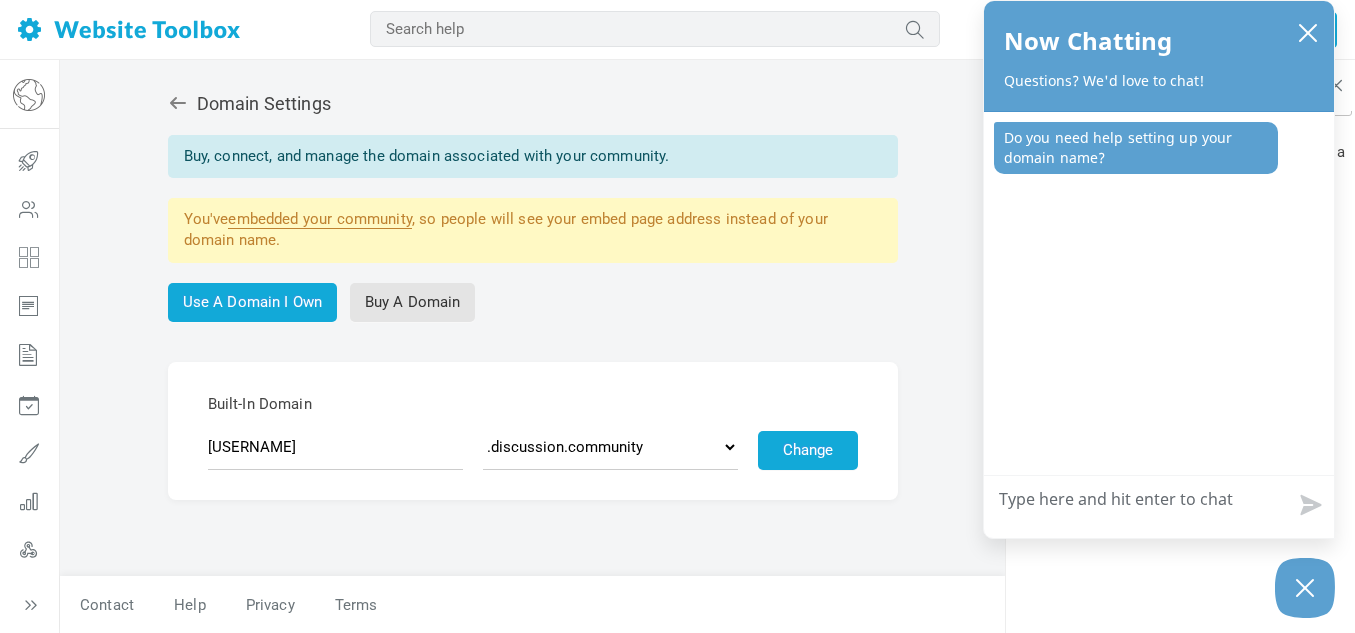 click on "How can we help?" at bounding box center [1159, 502] 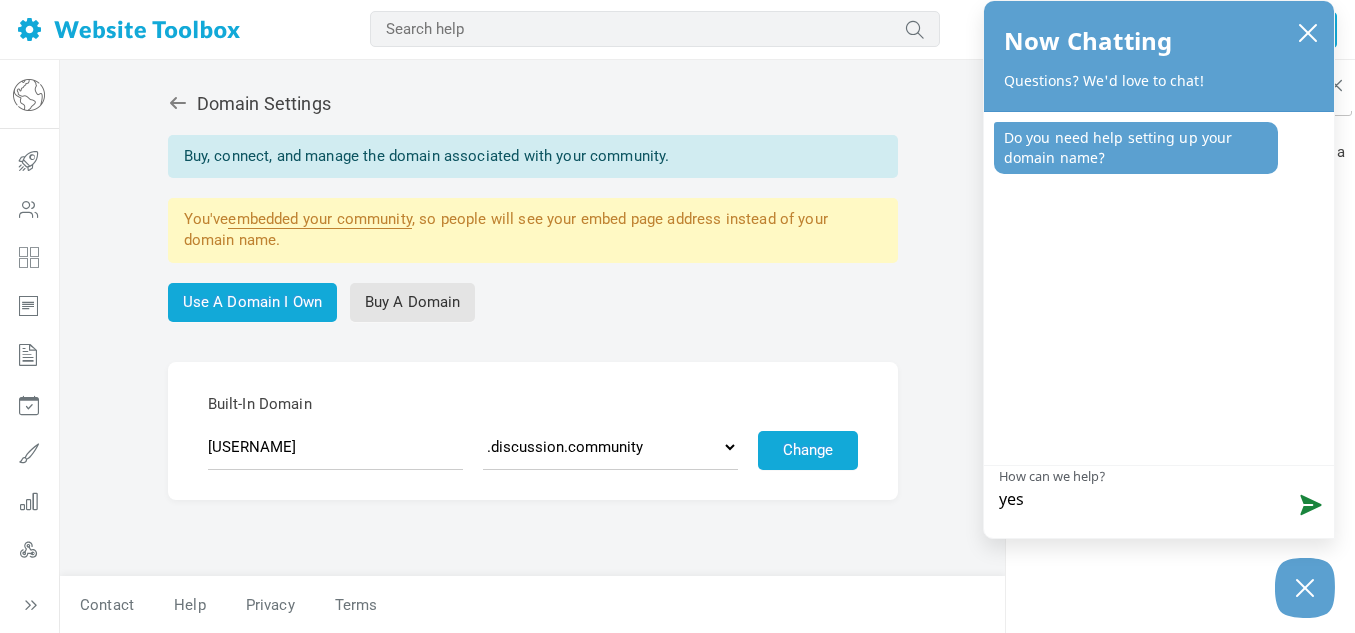 type on "yes" 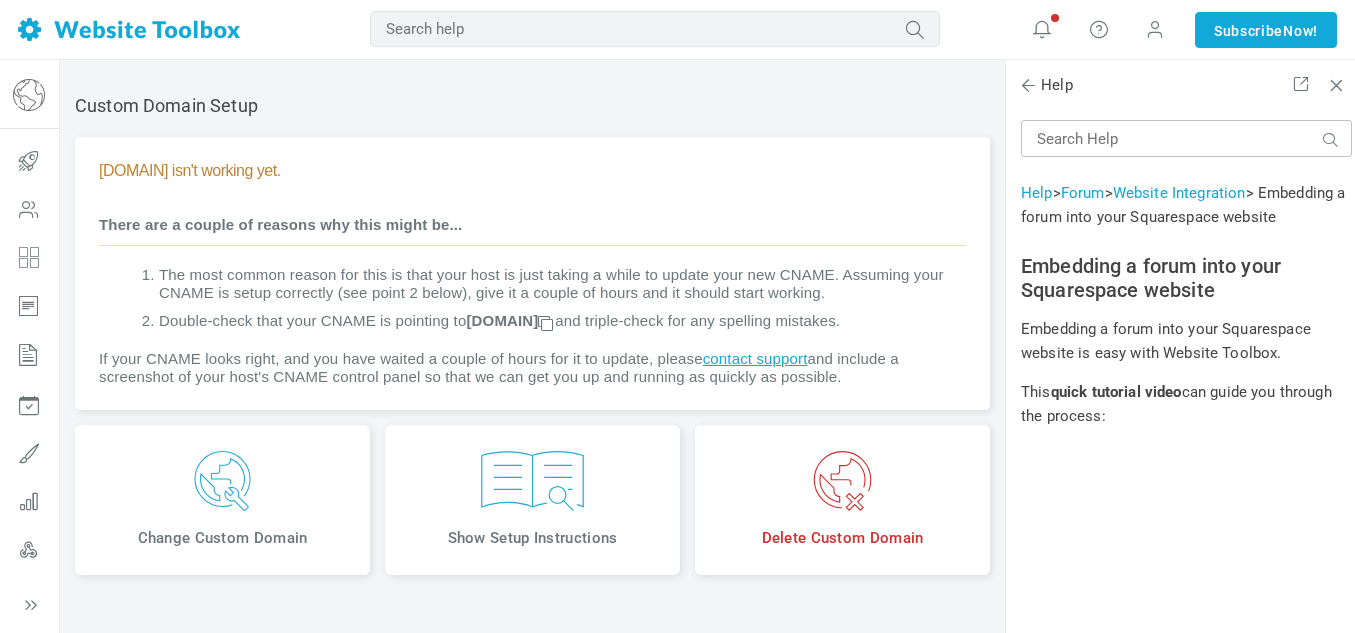 scroll, scrollTop: 0, scrollLeft: 0, axis: both 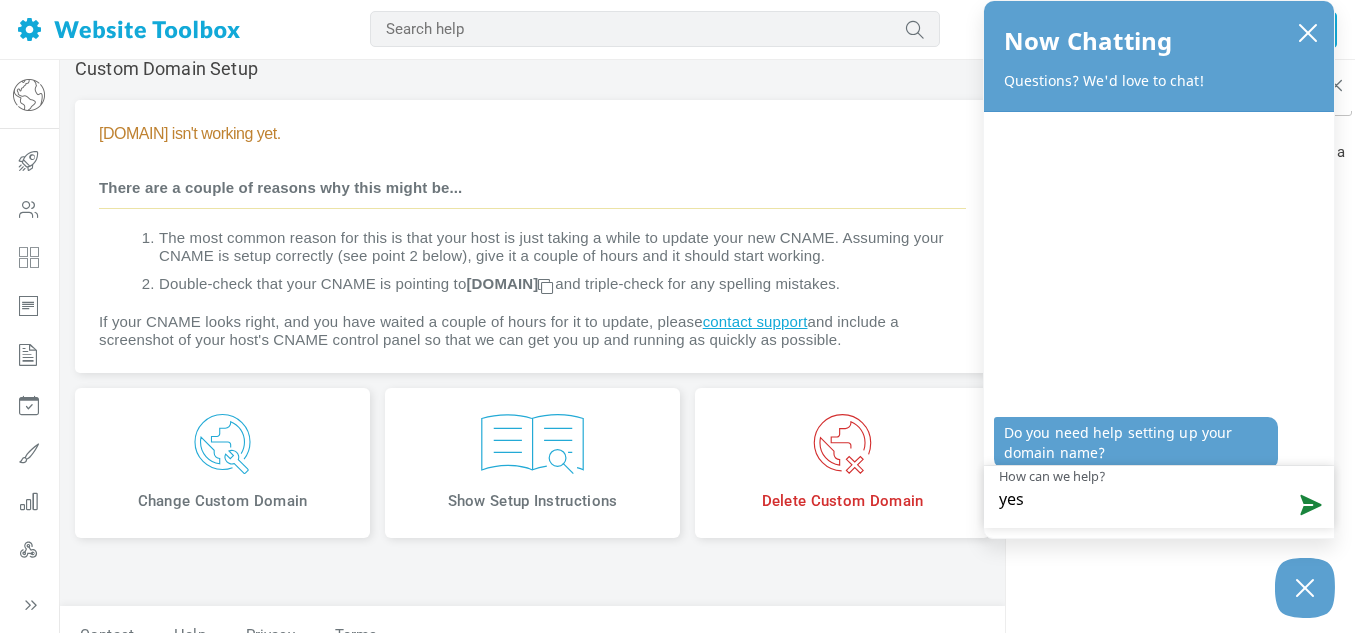 click on "Change Custom Domain" at bounding box center [222, 463] 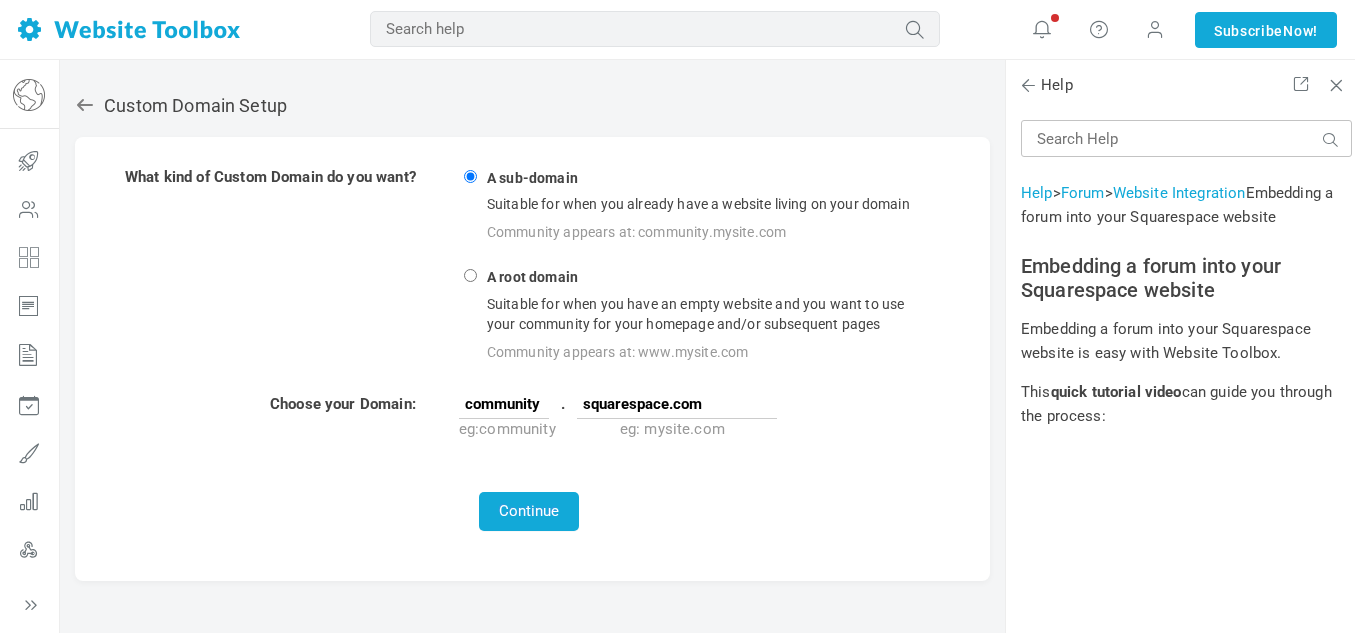 scroll, scrollTop: 0, scrollLeft: 0, axis: both 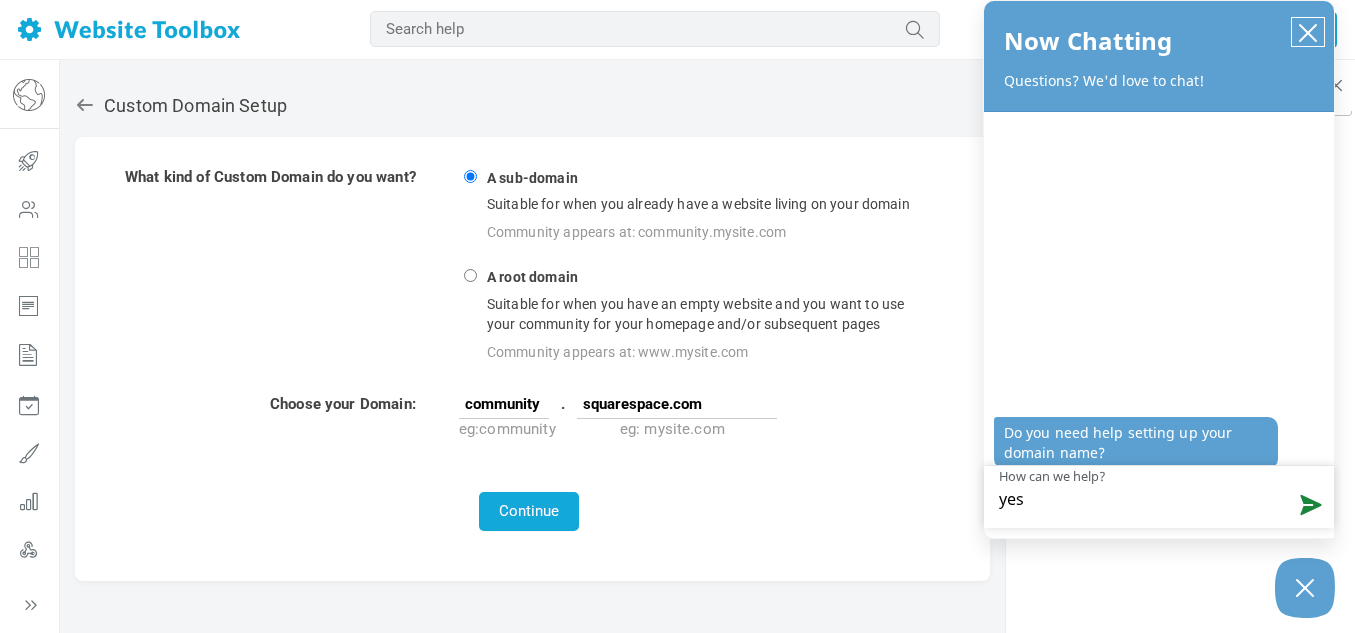 click at bounding box center (1308, 33) 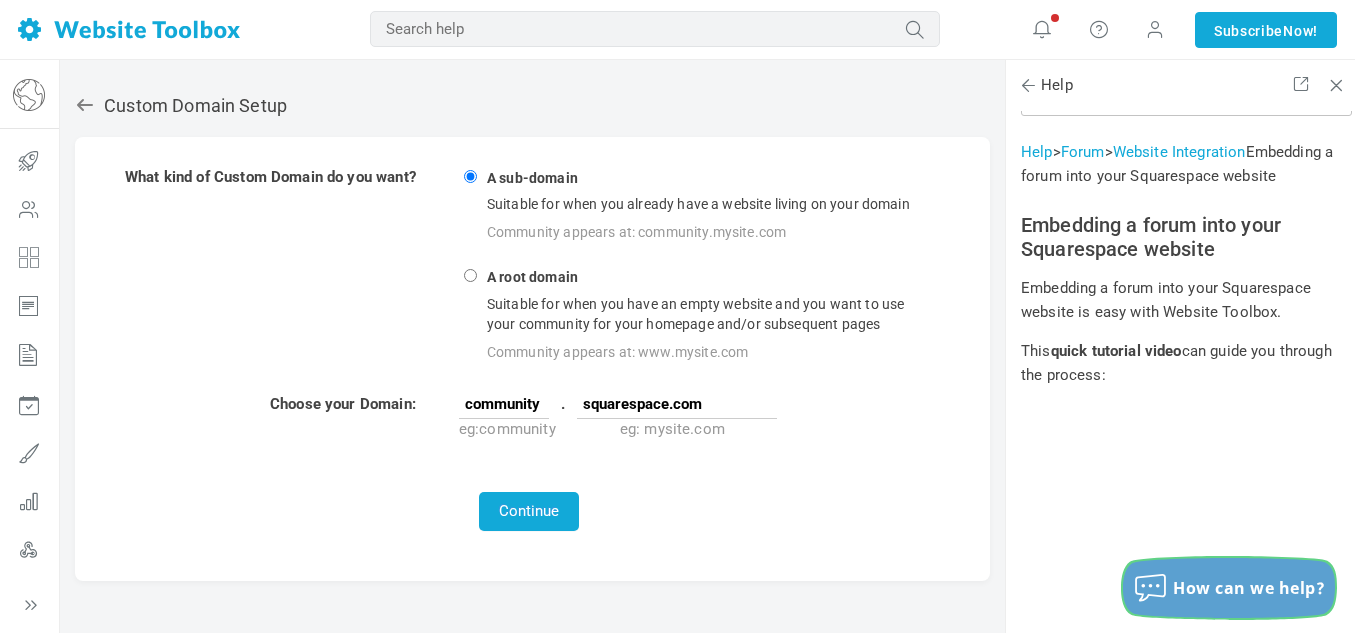 click on "How can we help?" at bounding box center (1249, 588) 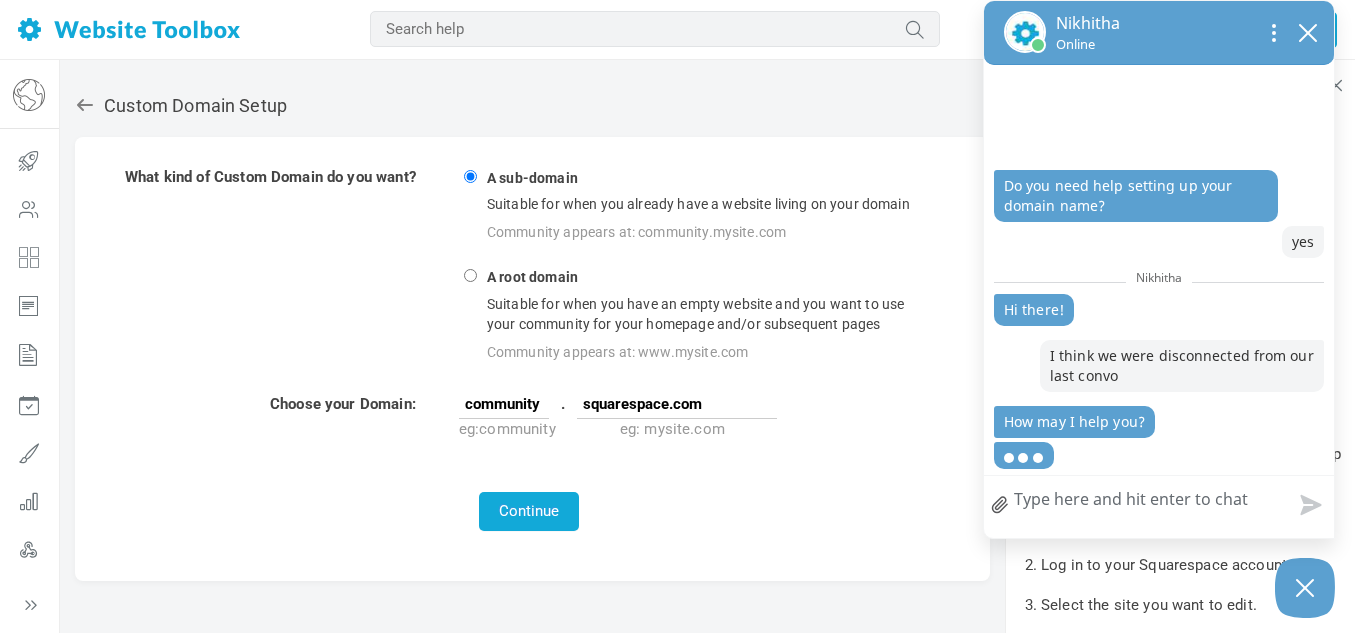 scroll, scrollTop: 334, scrollLeft: 0, axis: vertical 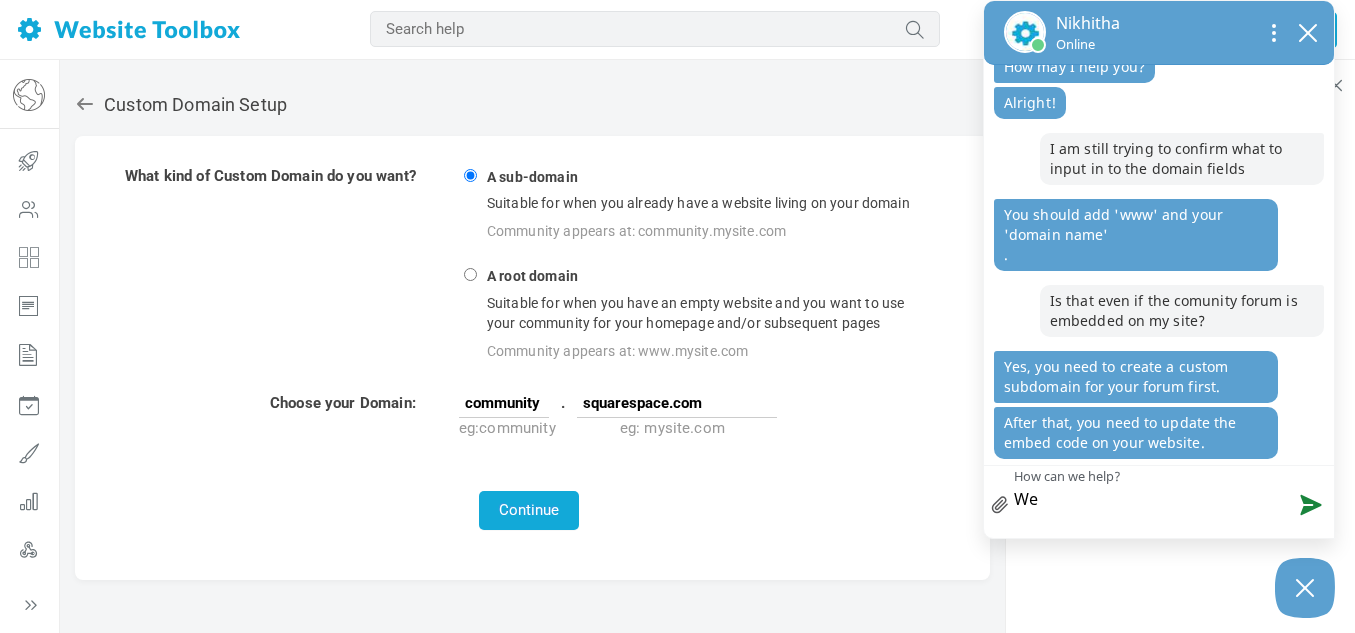 type on "W" 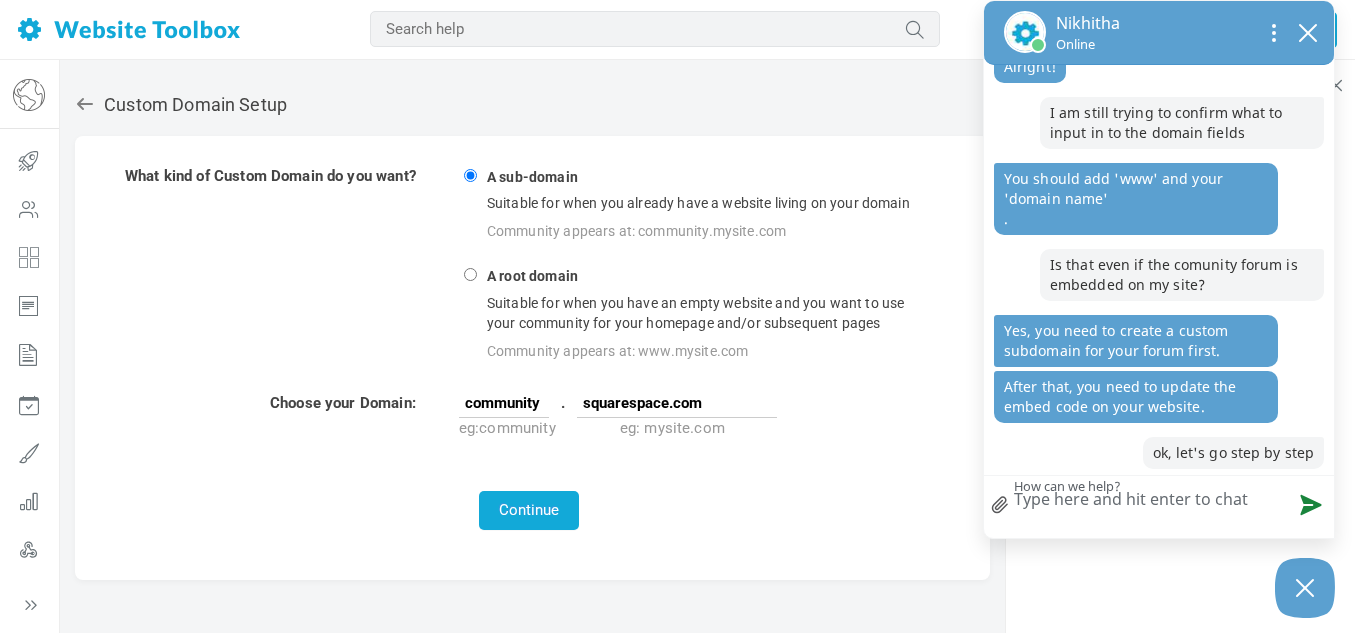 scroll, scrollTop: 296, scrollLeft: 0, axis: vertical 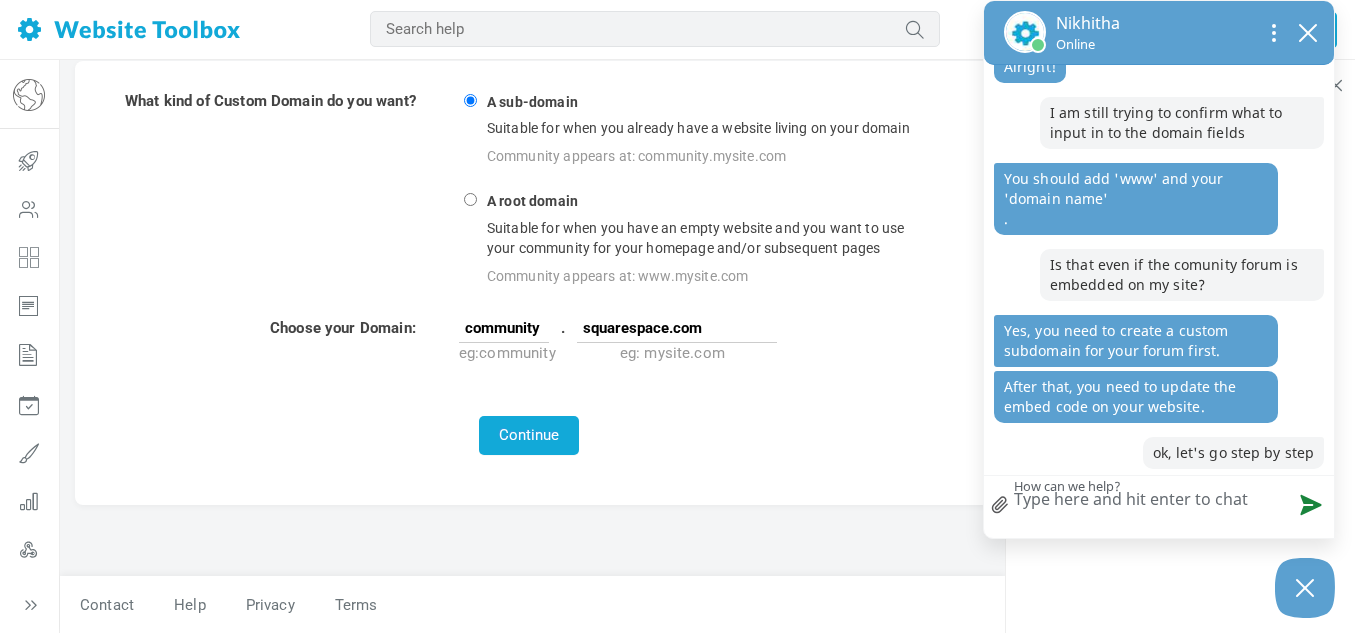 type on "h" 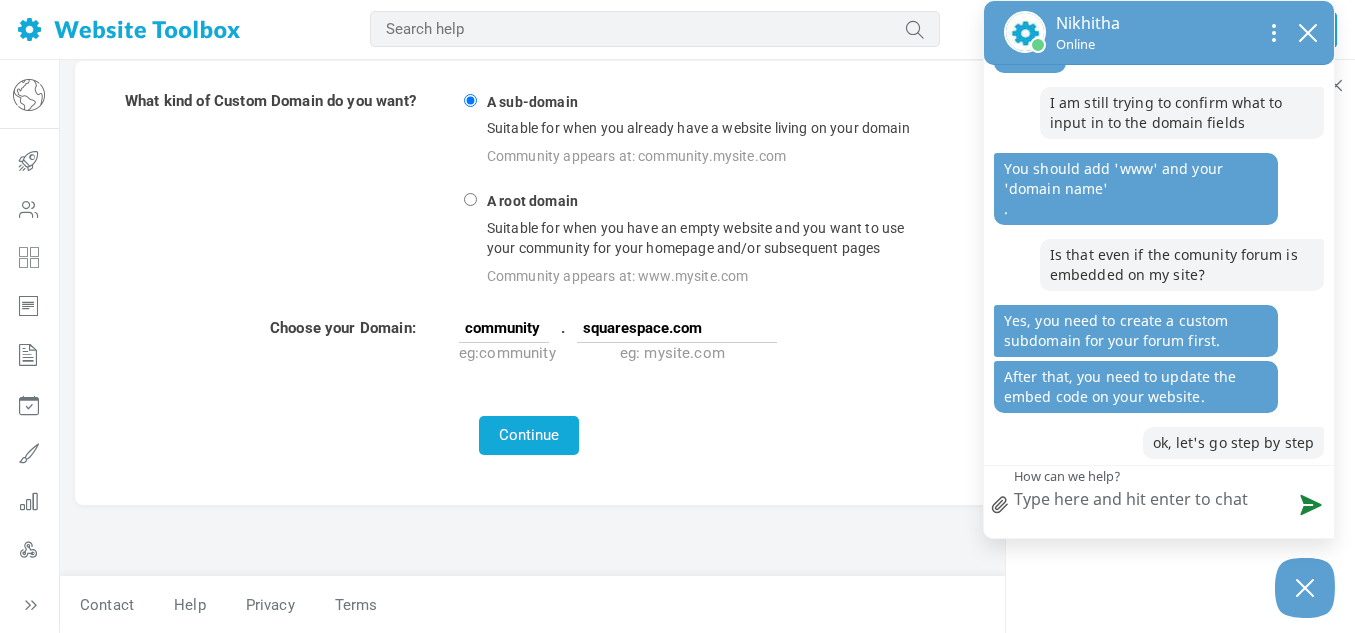 scroll, scrollTop: 332, scrollLeft: 0, axis: vertical 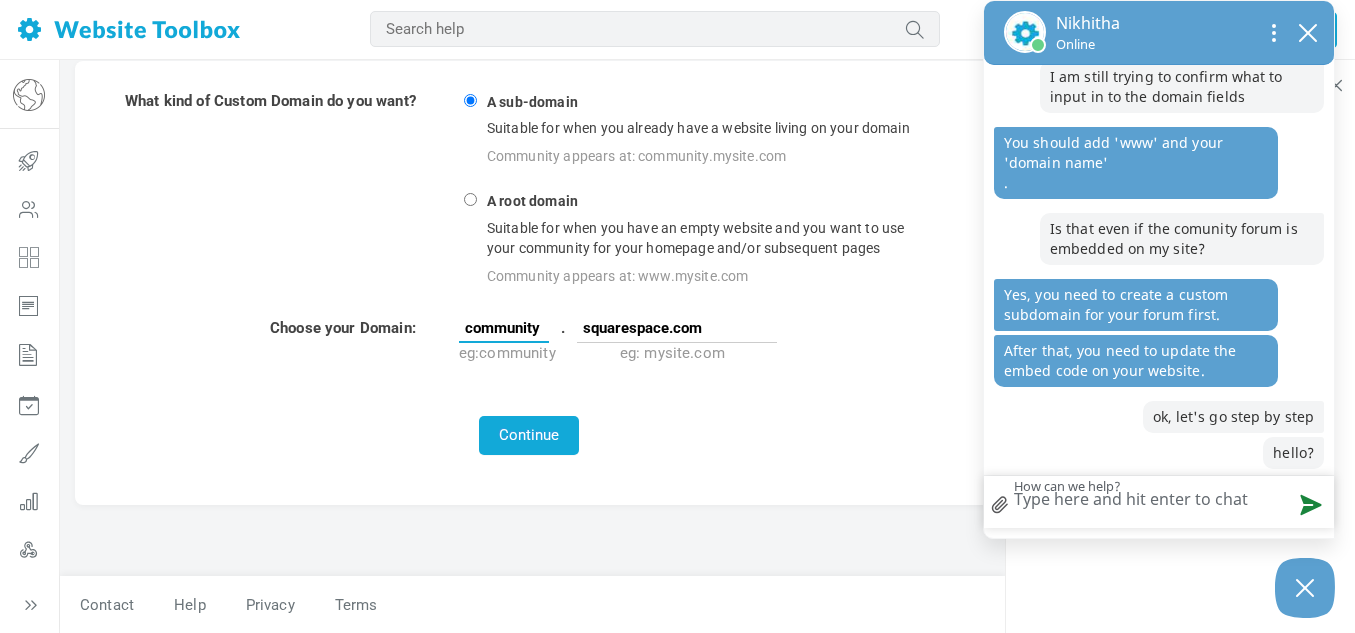 click on "community" at bounding box center [504, 328] 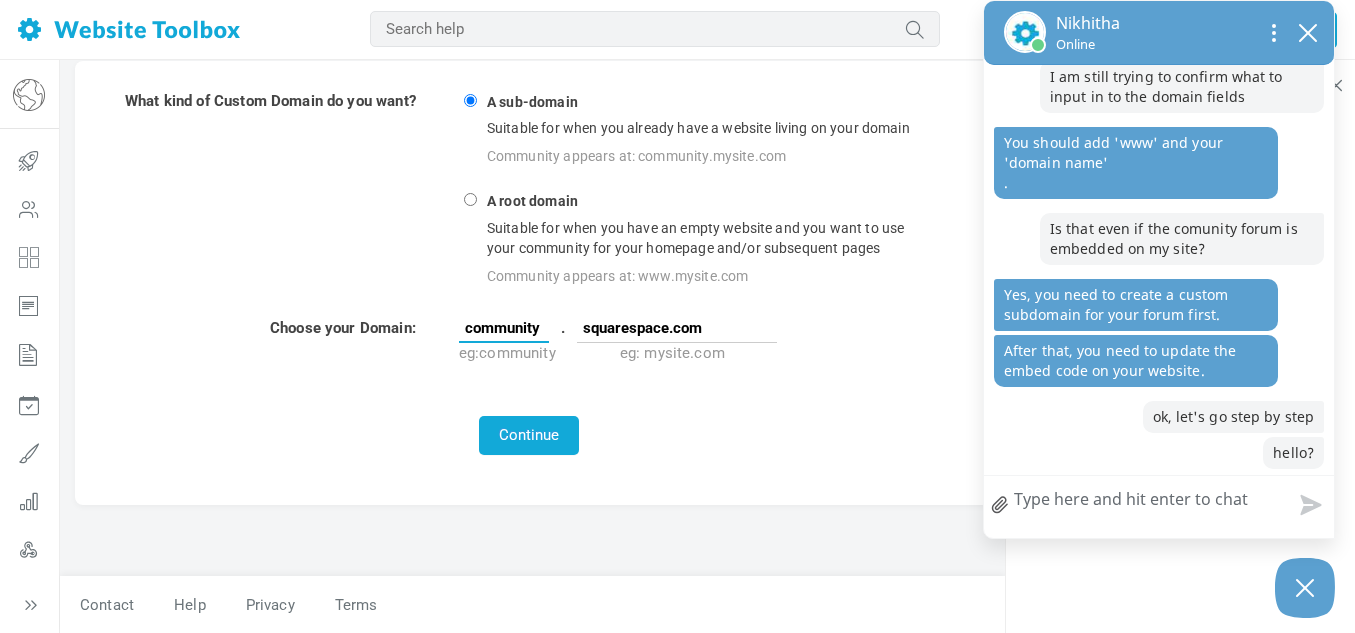 click on "community" at bounding box center (504, 328) 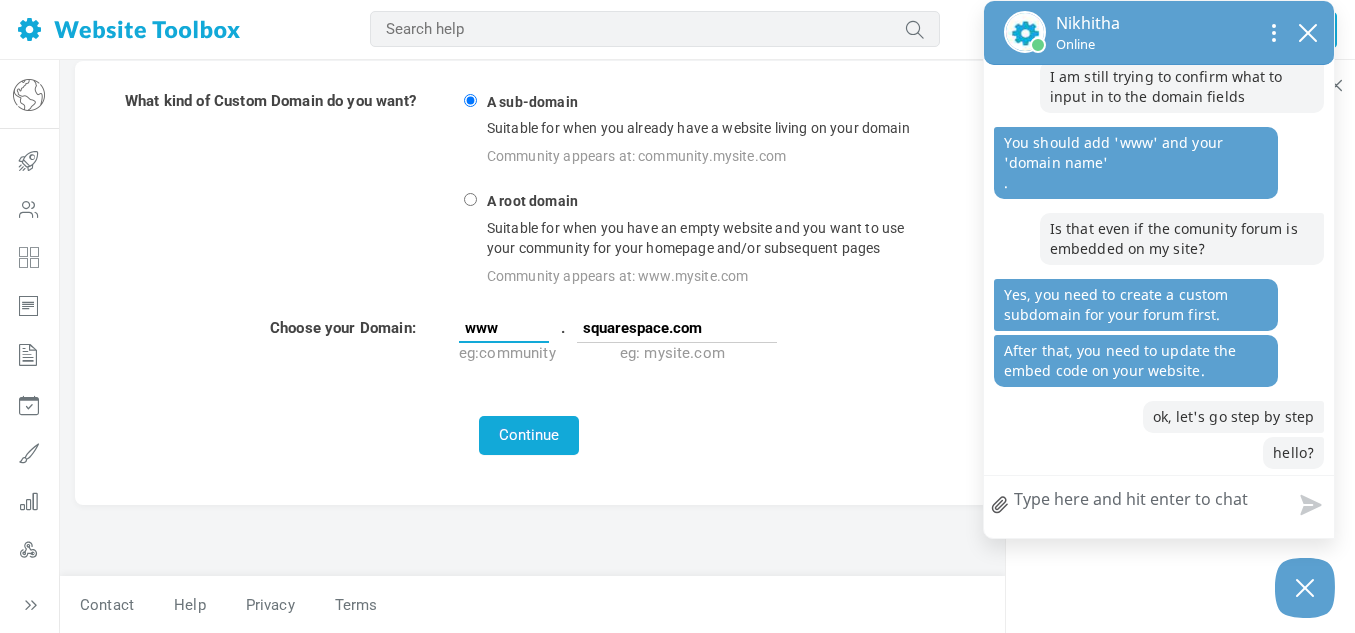 type on "www" 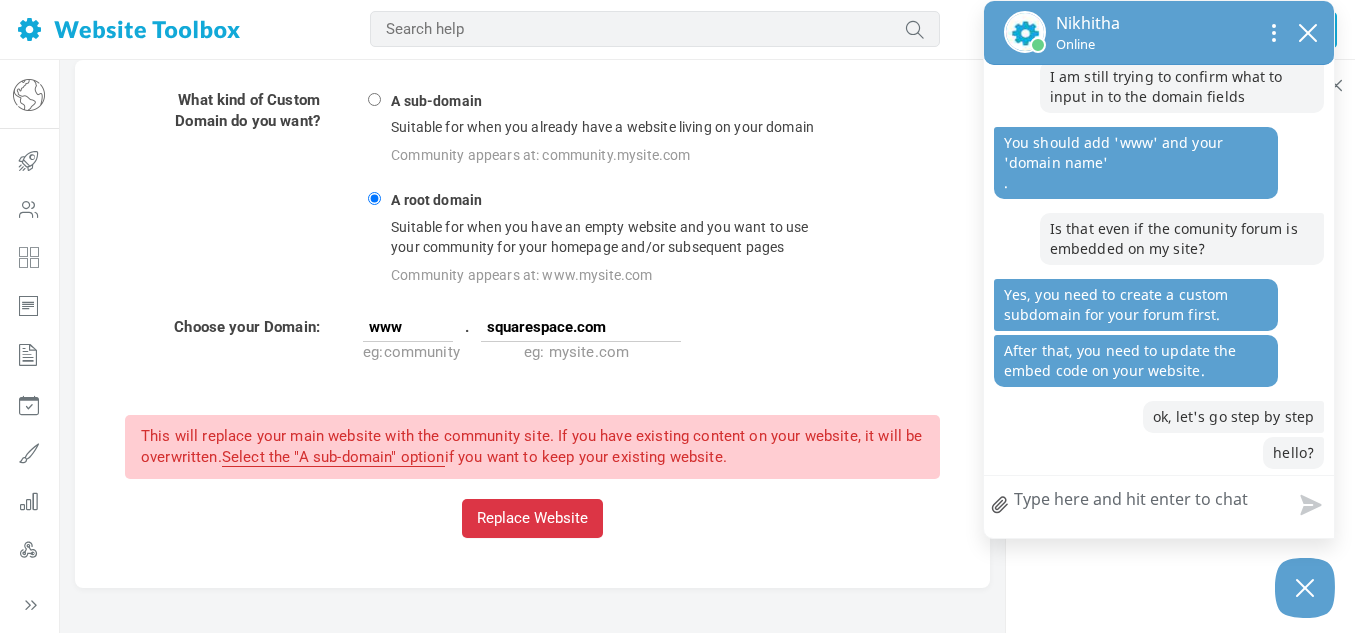 click on "A sub-domain
Suitable for when you already have a website living on your domain
Community appears at: community.mysite.com" at bounding box center [374, 99] 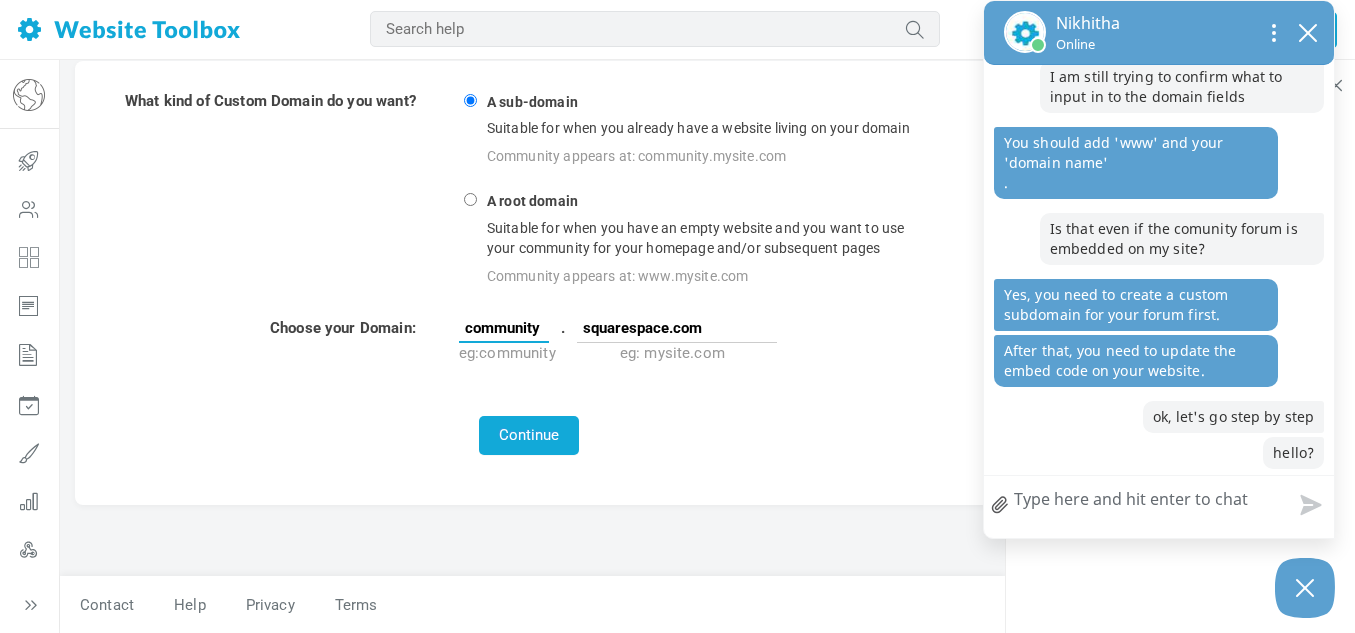 click on "community" at bounding box center (504, 328) 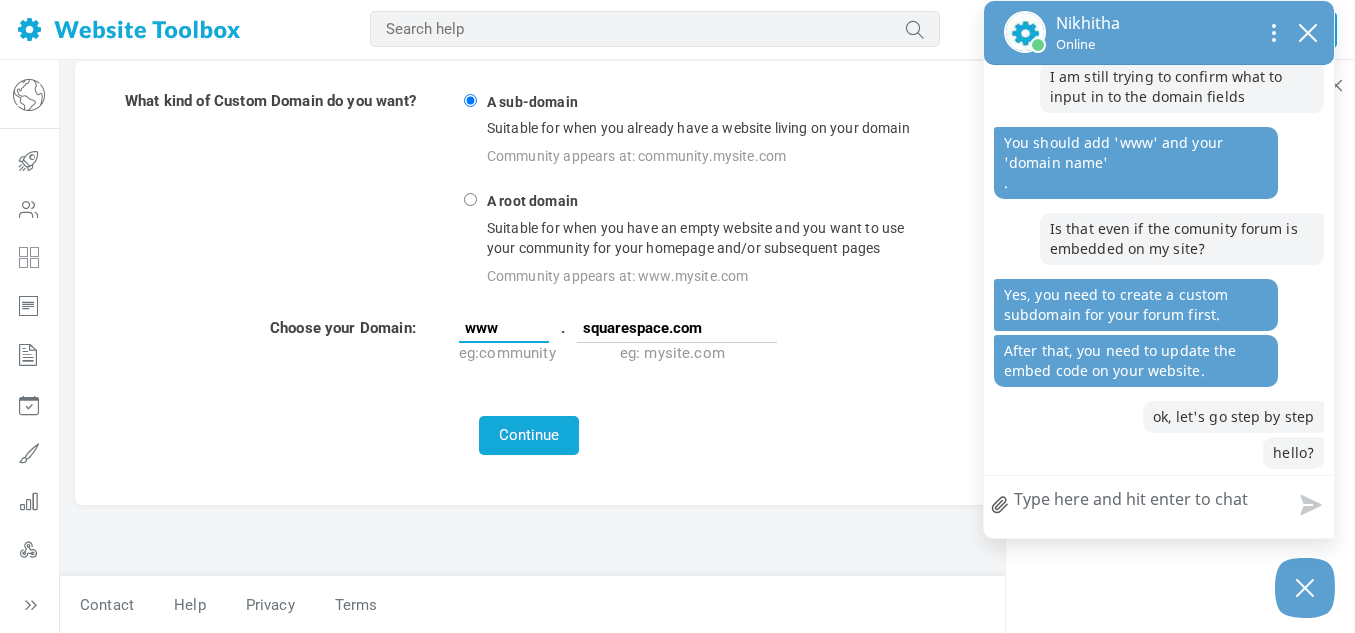type on "www" 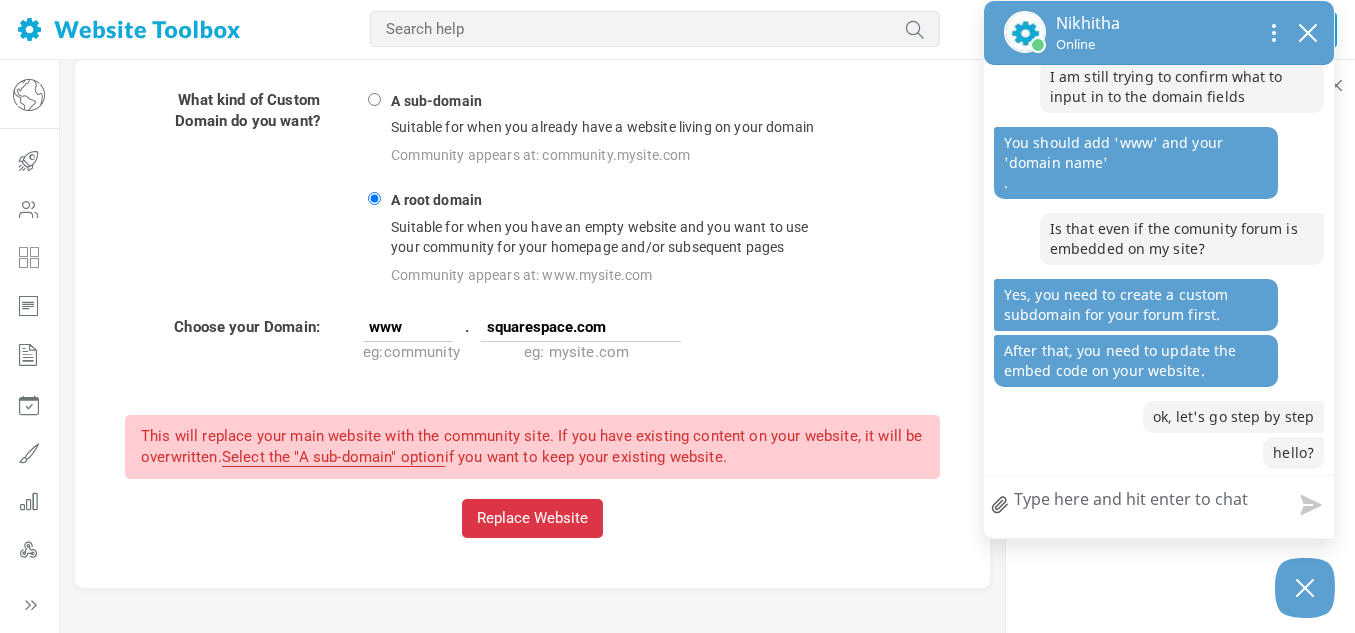 click on "A sub-domain
Suitable for when you already have a website living on your domain
Community appears at: community.mysite.com" at bounding box center [374, 99] 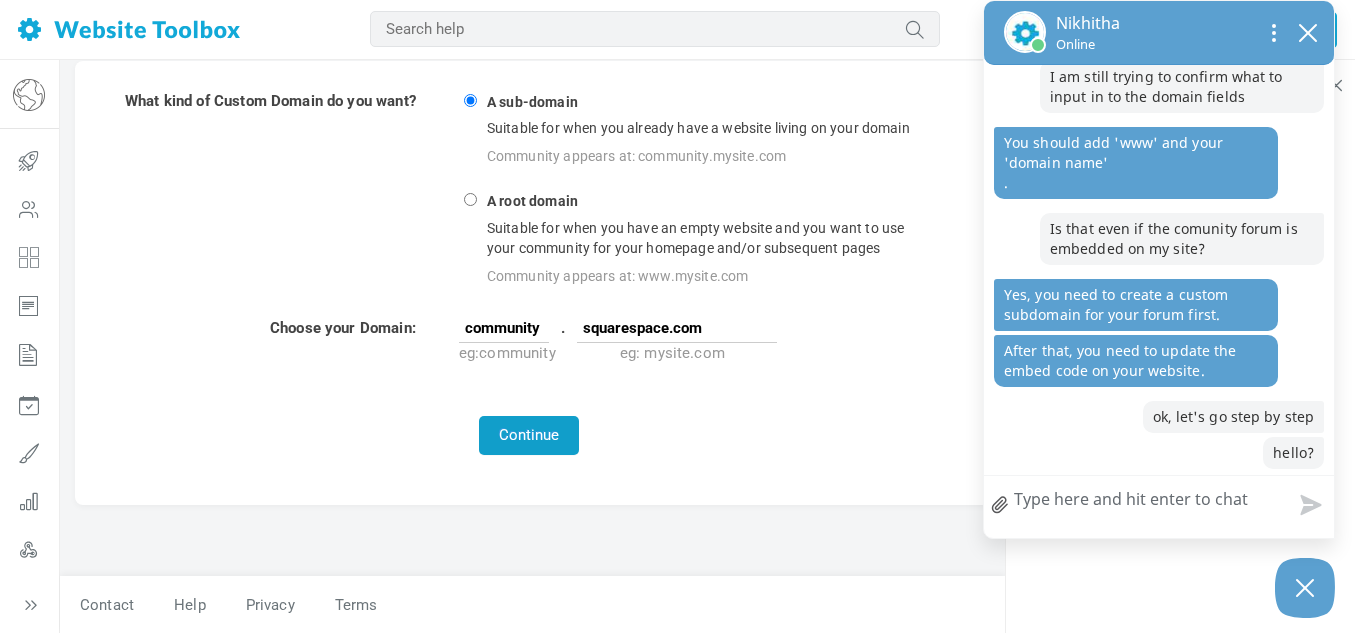 click on "Continue" at bounding box center [529, 435] 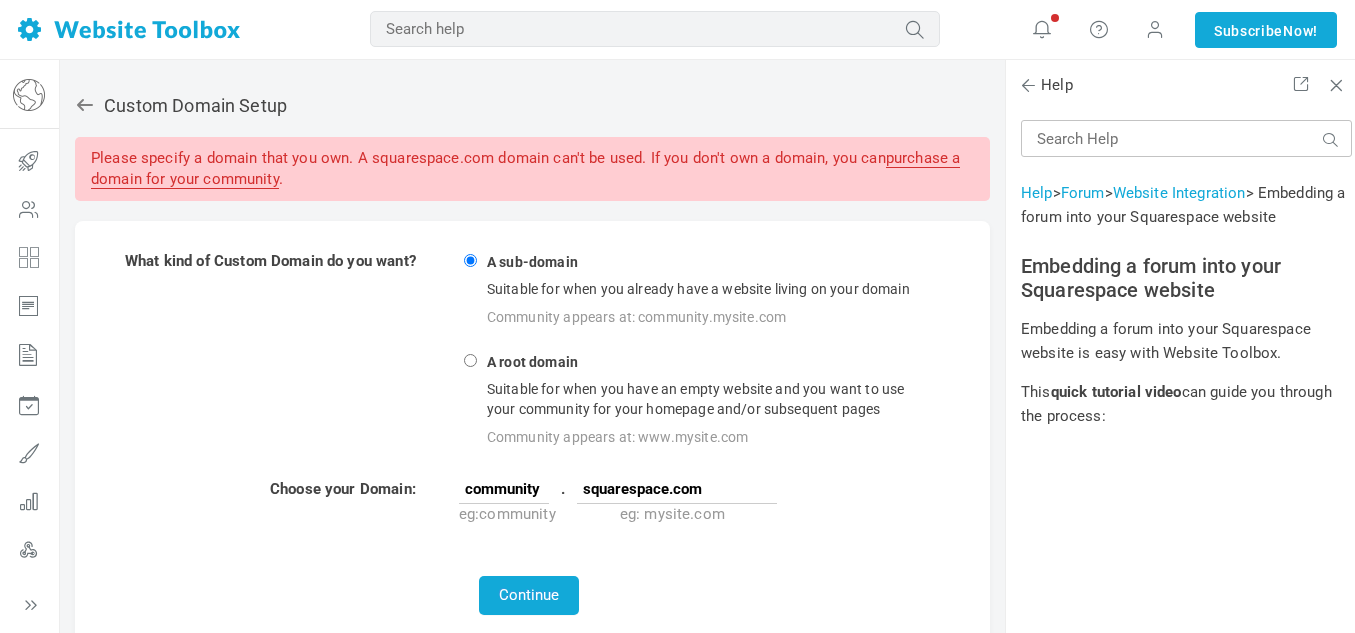 scroll, scrollTop: 0, scrollLeft: 0, axis: both 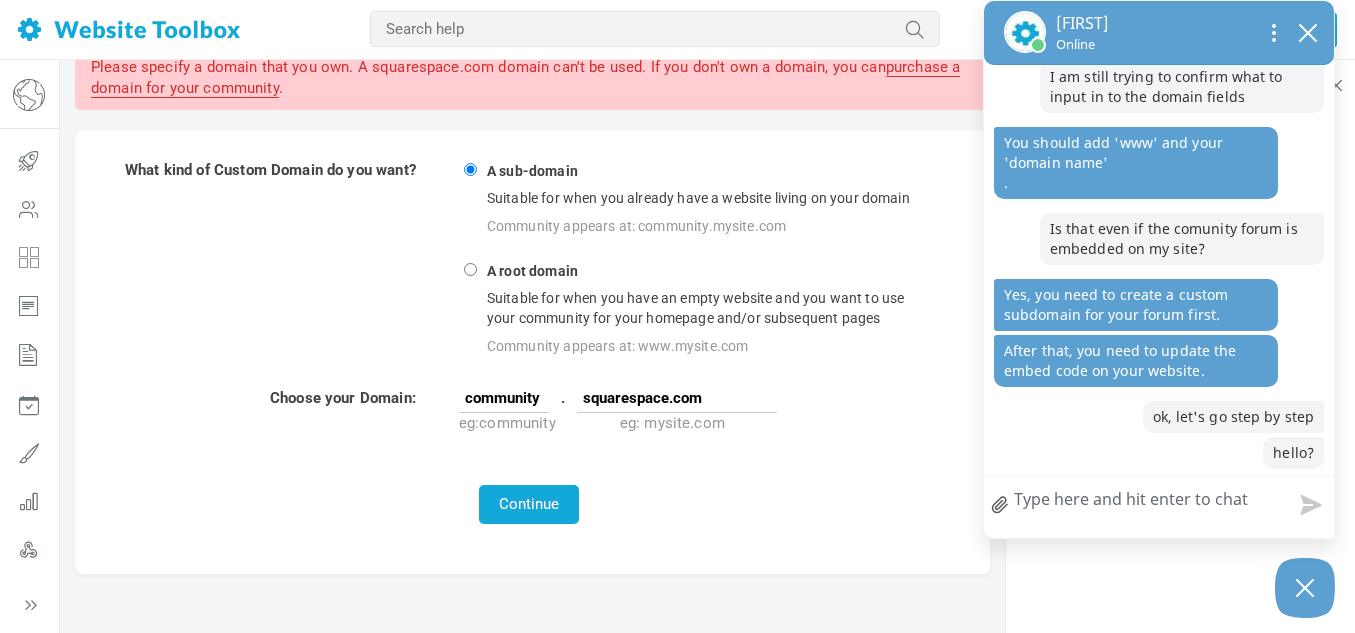 click on "squarespace.com" at bounding box center (677, 398) 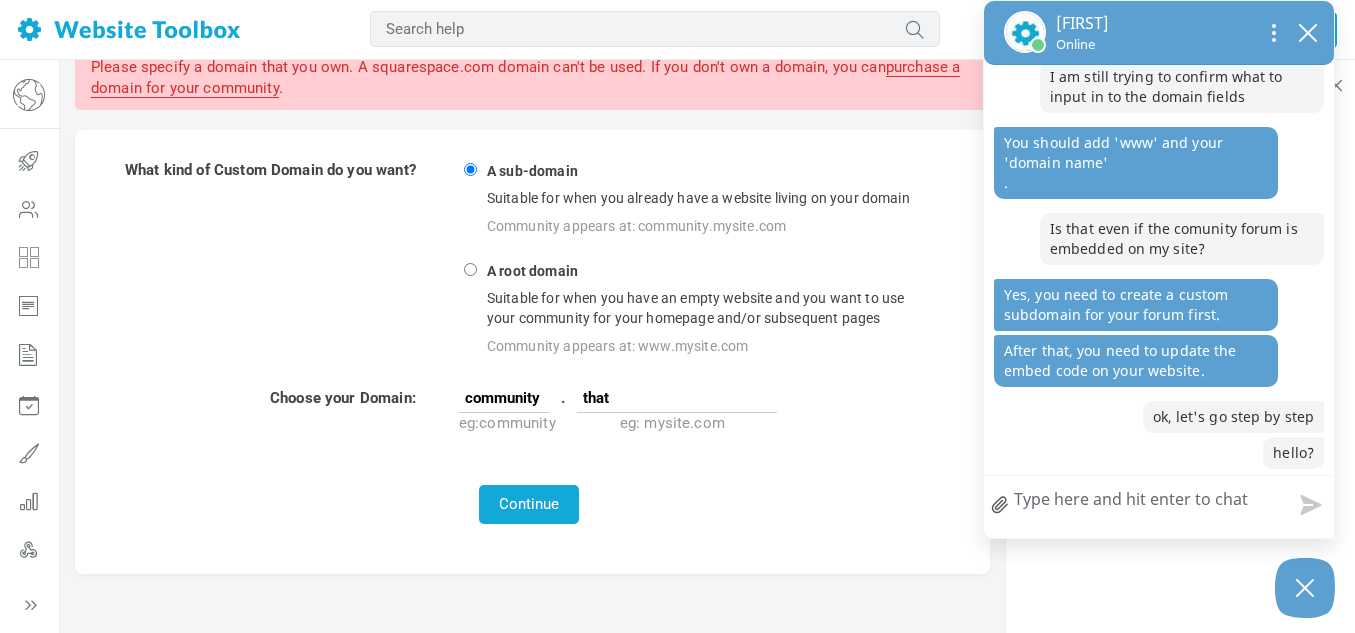 type on "thatgirltexas.org" 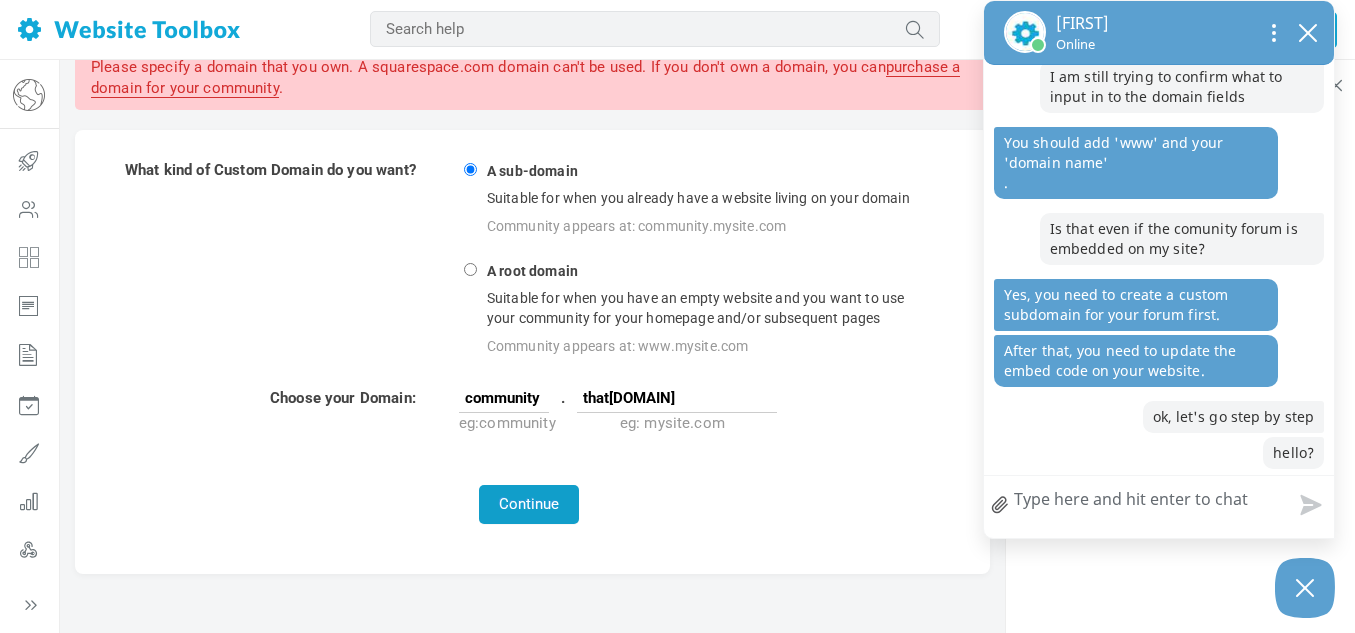 click on "Continue" at bounding box center (529, 504) 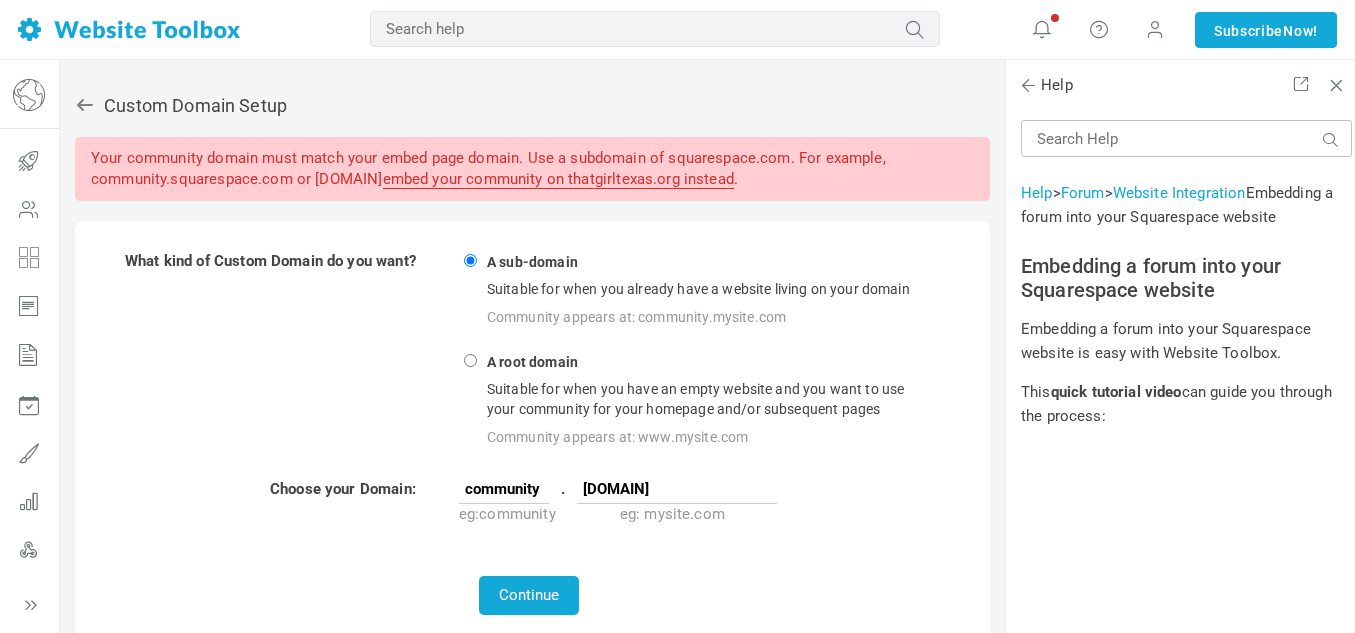 scroll, scrollTop: 0, scrollLeft: 0, axis: both 